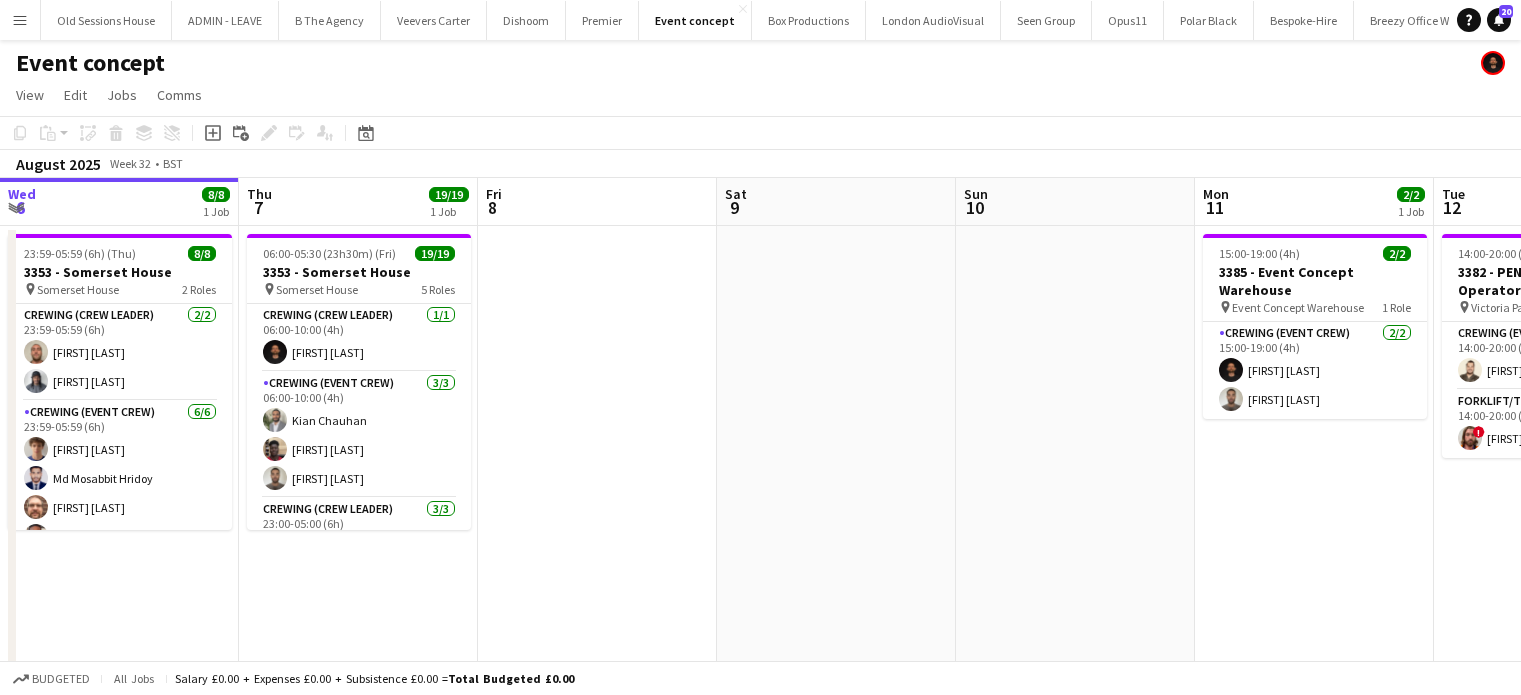 scroll, scrollTop: 0, scrollLeft: 0, axis: both 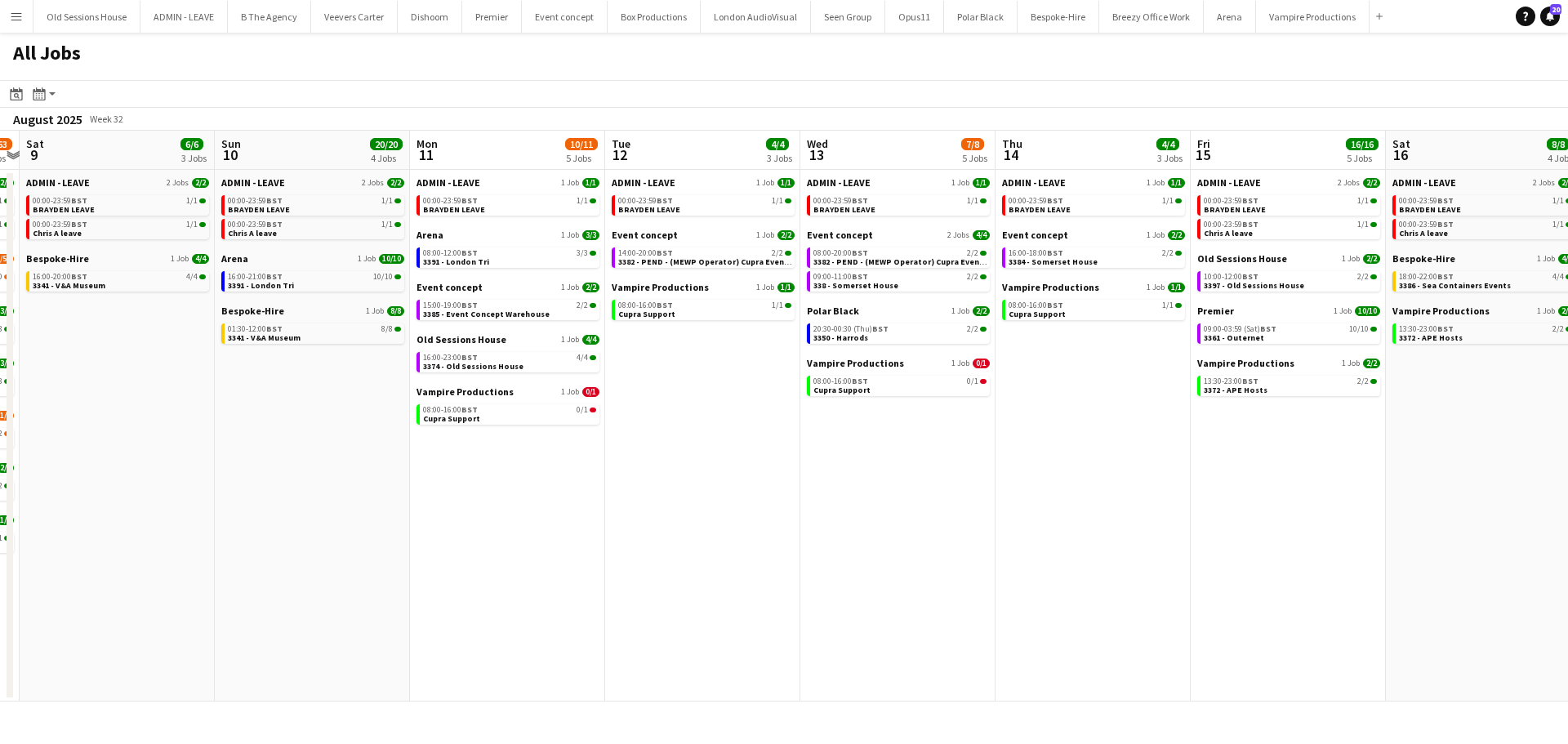 drag, startPoint x: 1026, startPoint y: 455, endPoint x: 264, endPoint y: 490, distance: 762.80338 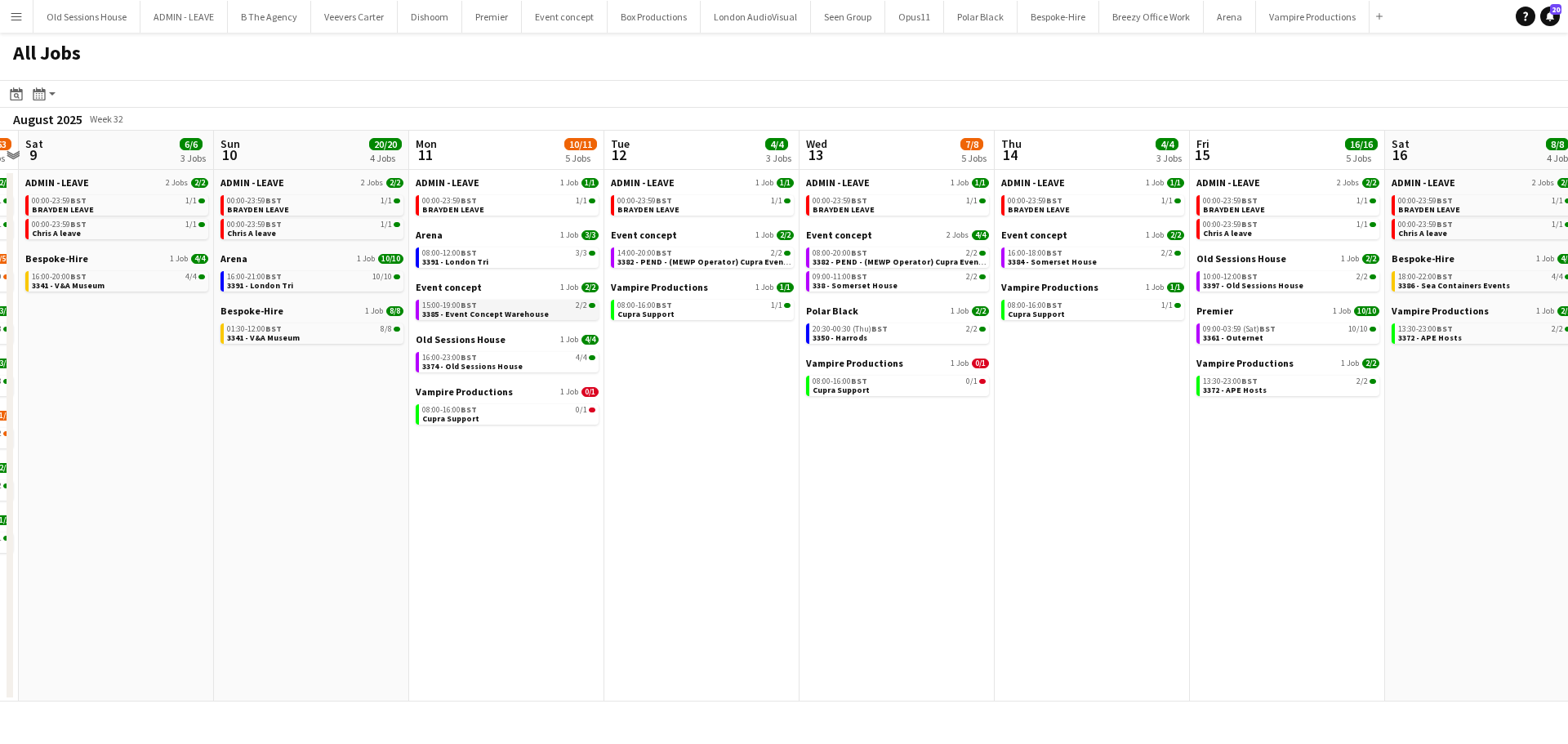 click on "3385 - Event Concept Warehouse" at bounding box center [485, 314] 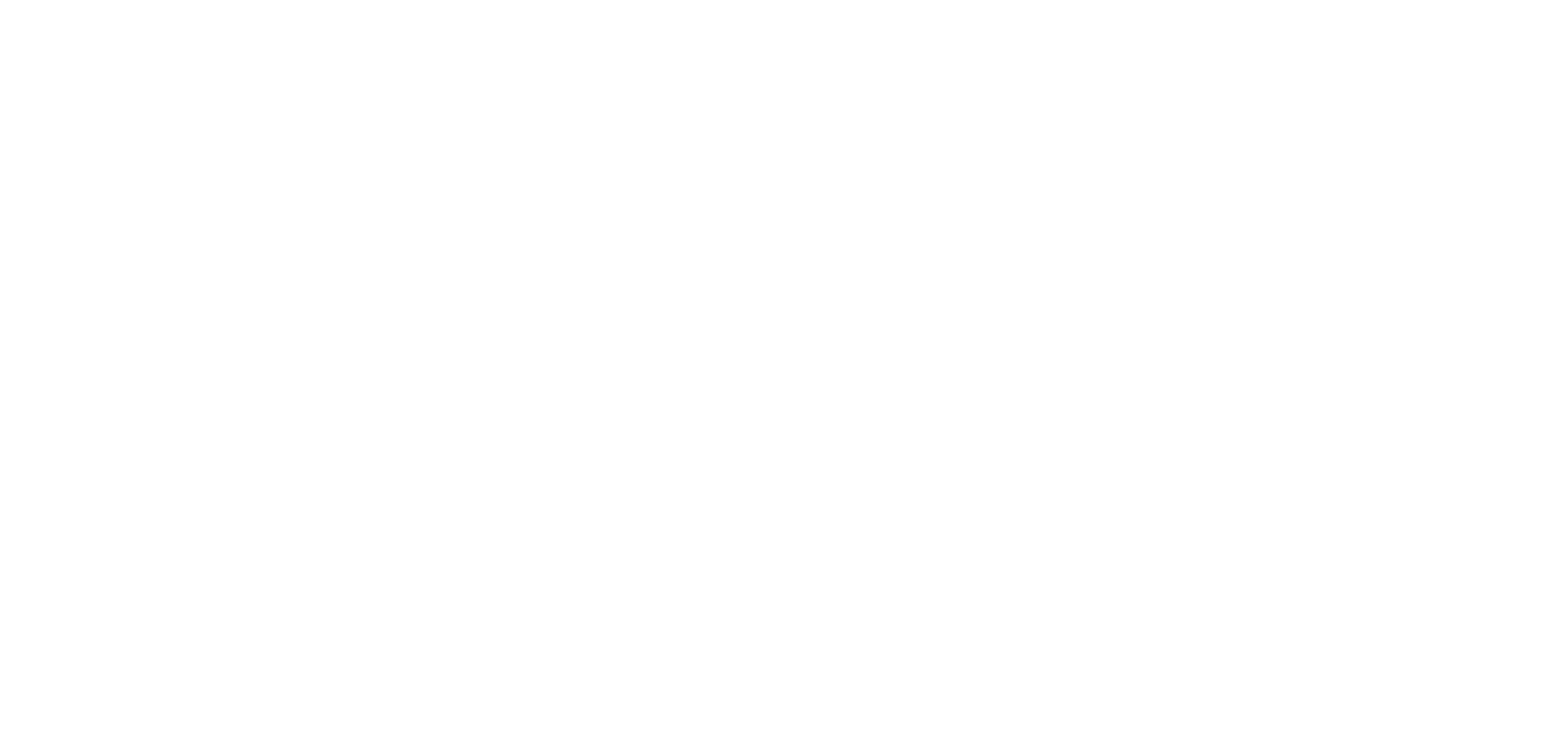 scroll, scrollTop: 0, scrollLeft: 0, axis: both 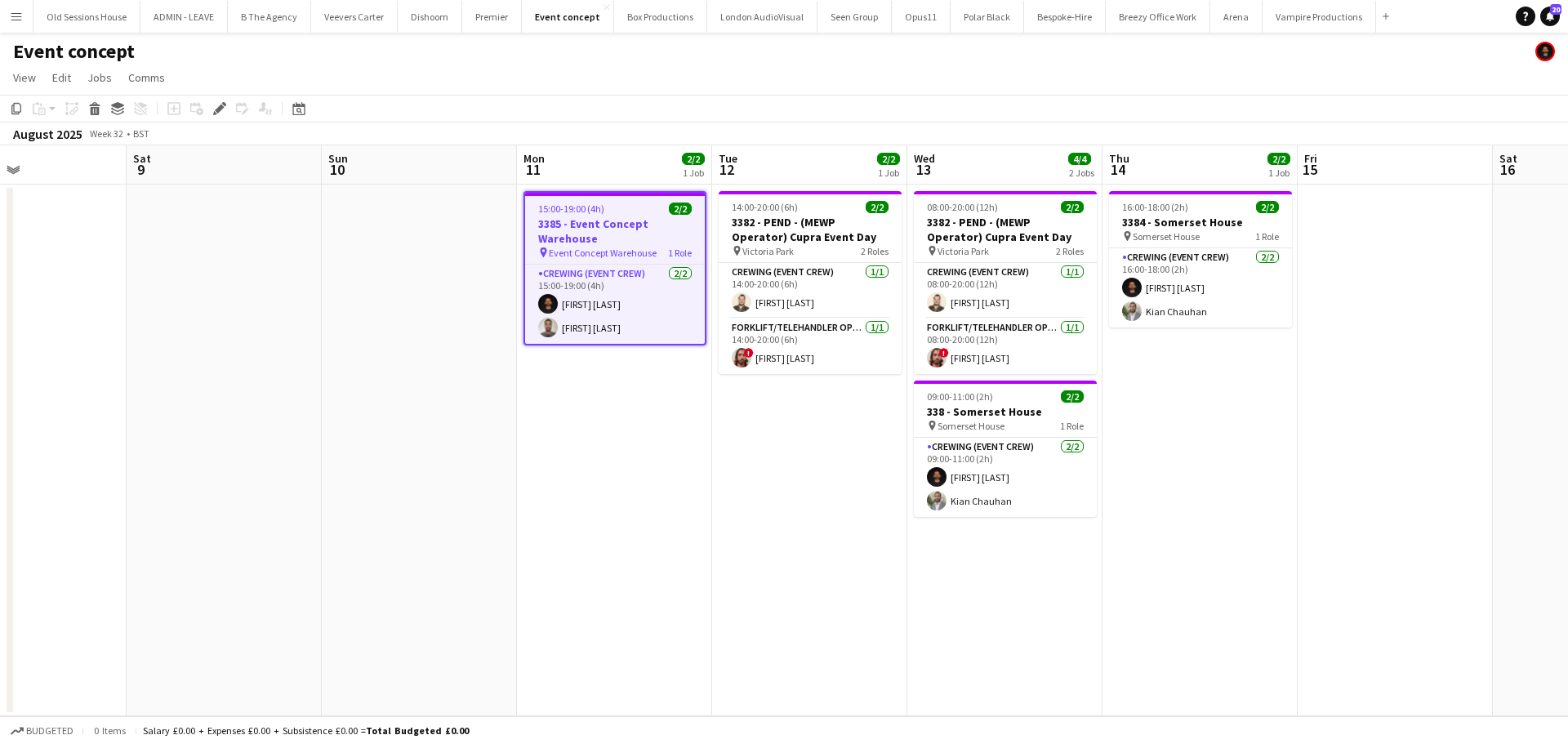 drag, startPoint x: 731, startPoint y: 430, endPoint x: 630, endPoint y: 428, distance: 101.0198 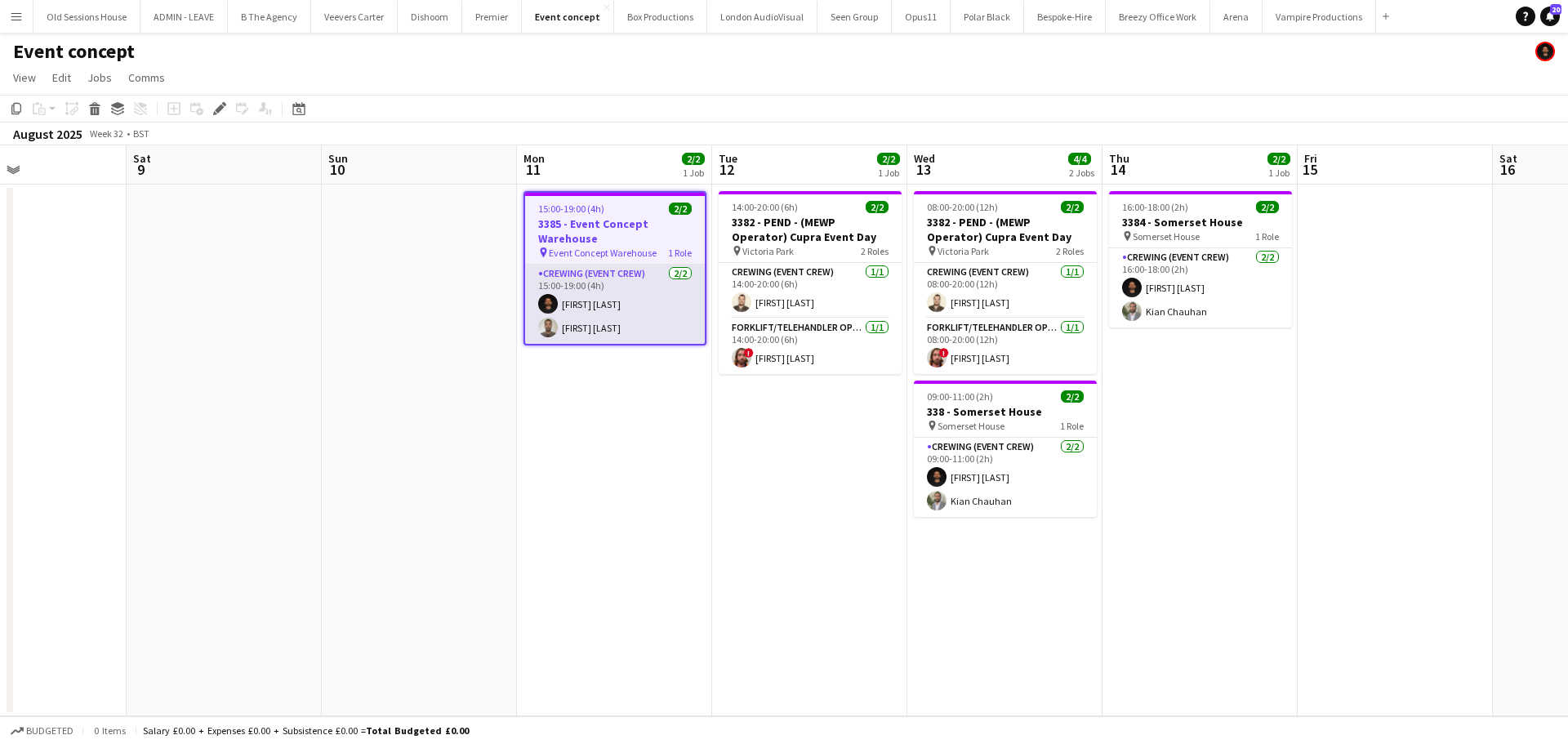 scroll, scrollTop: 0, scrollLeft: 657, axis: horizontal 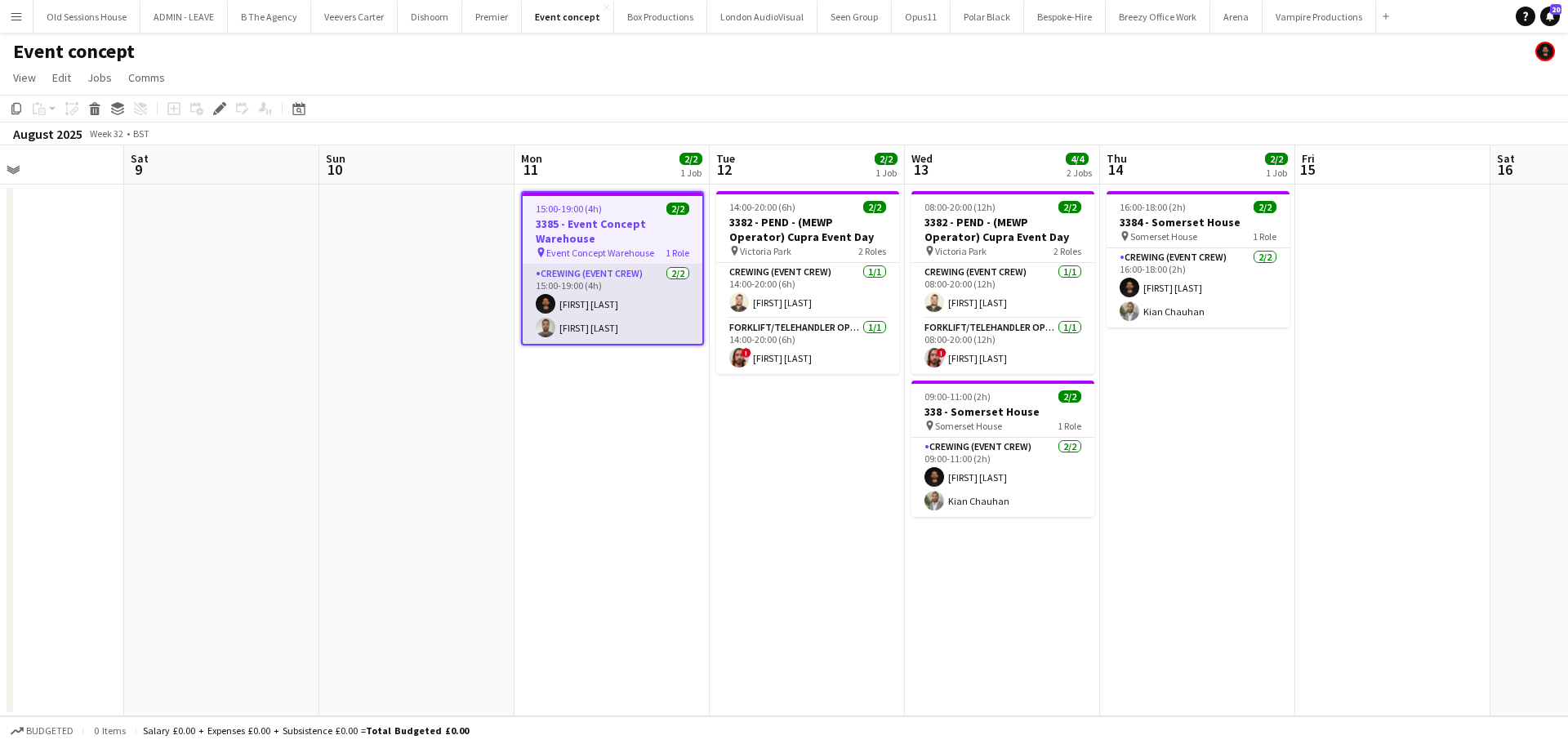 click on "Crewing (Event Crew)   2/2   15:00-19:00 (4h)
[FIRST] [LAST] [FIRST] [LAST]" at bounding box center [612, 304] 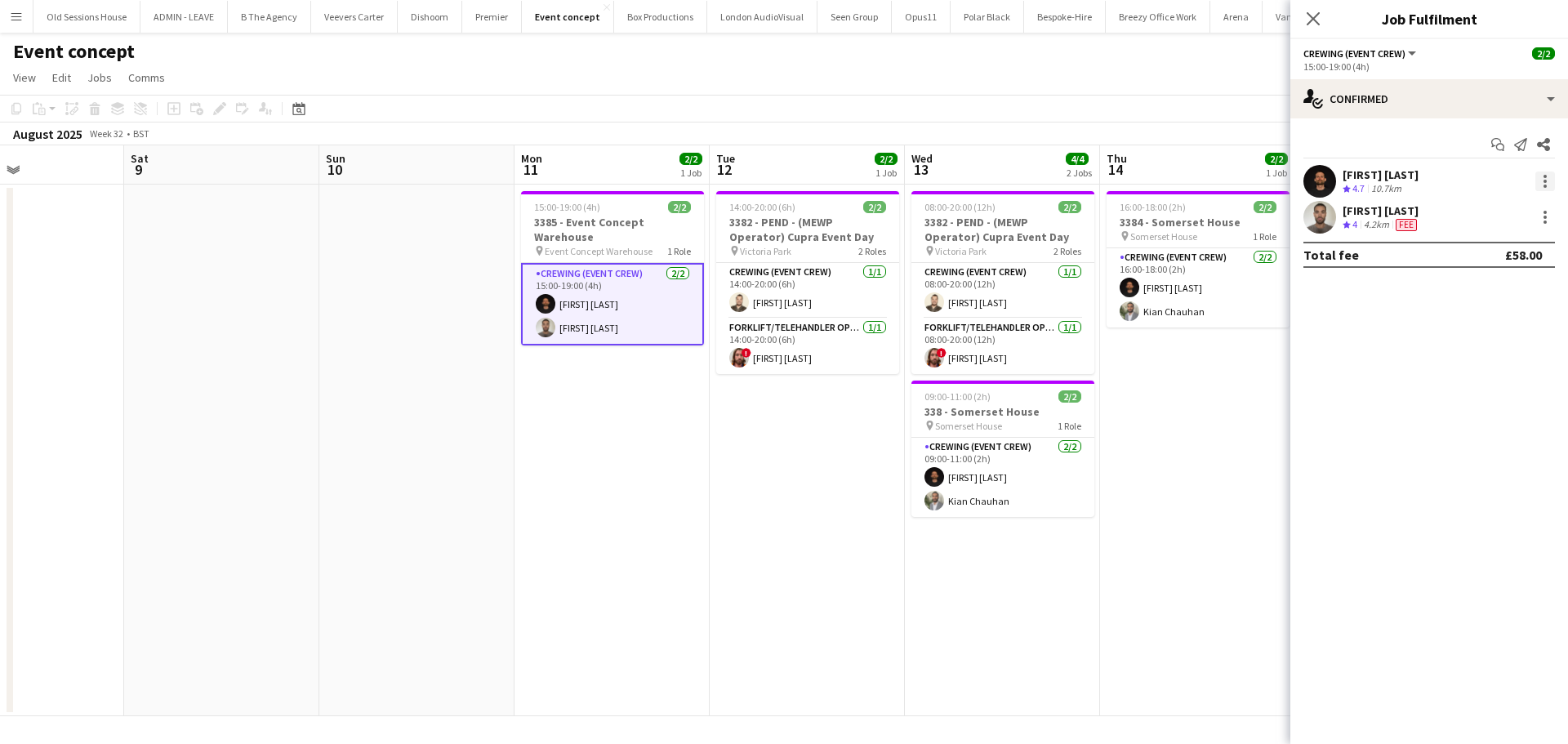 click at bounding box center (1545, 181) 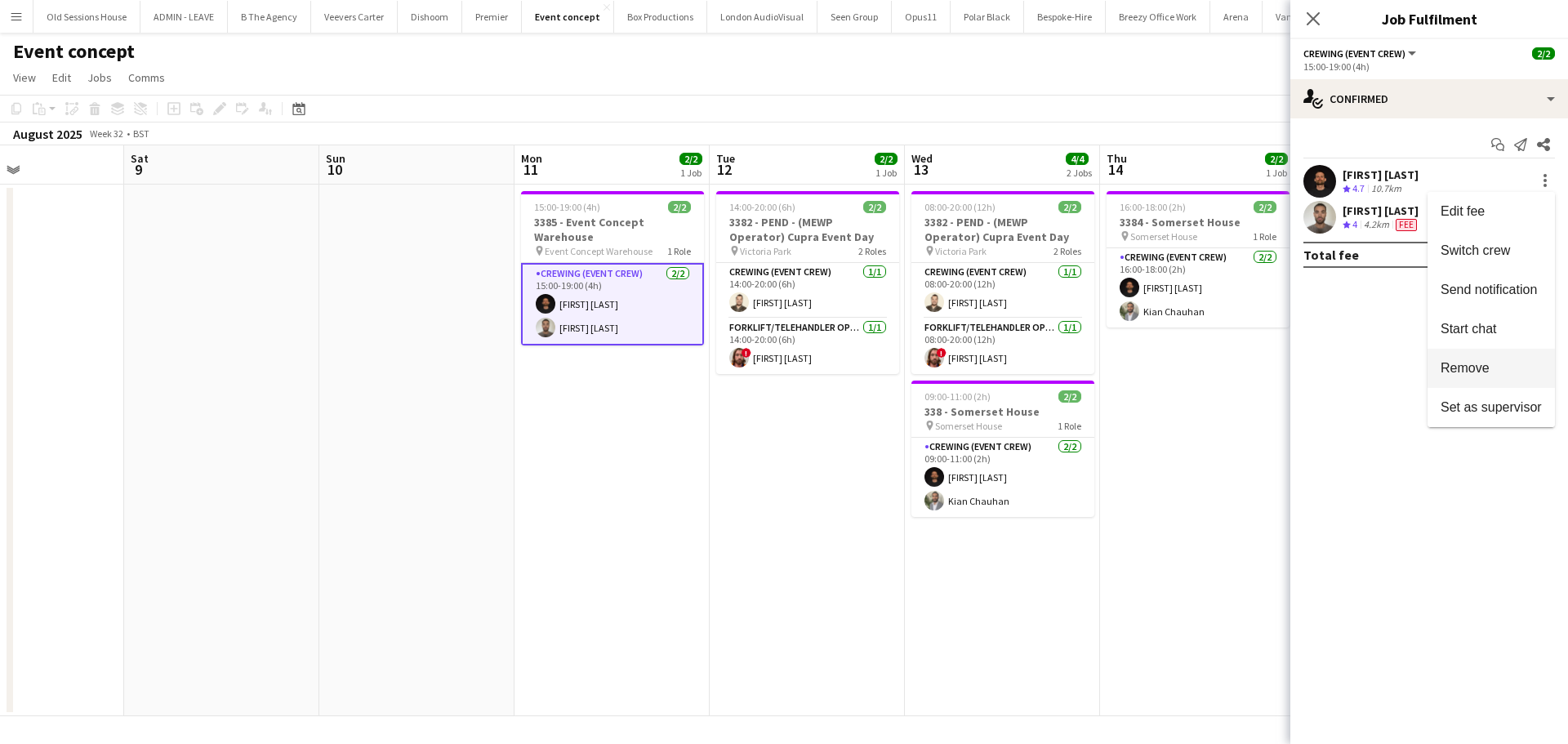 click on "Remove" at bounding box center (1465, 368) 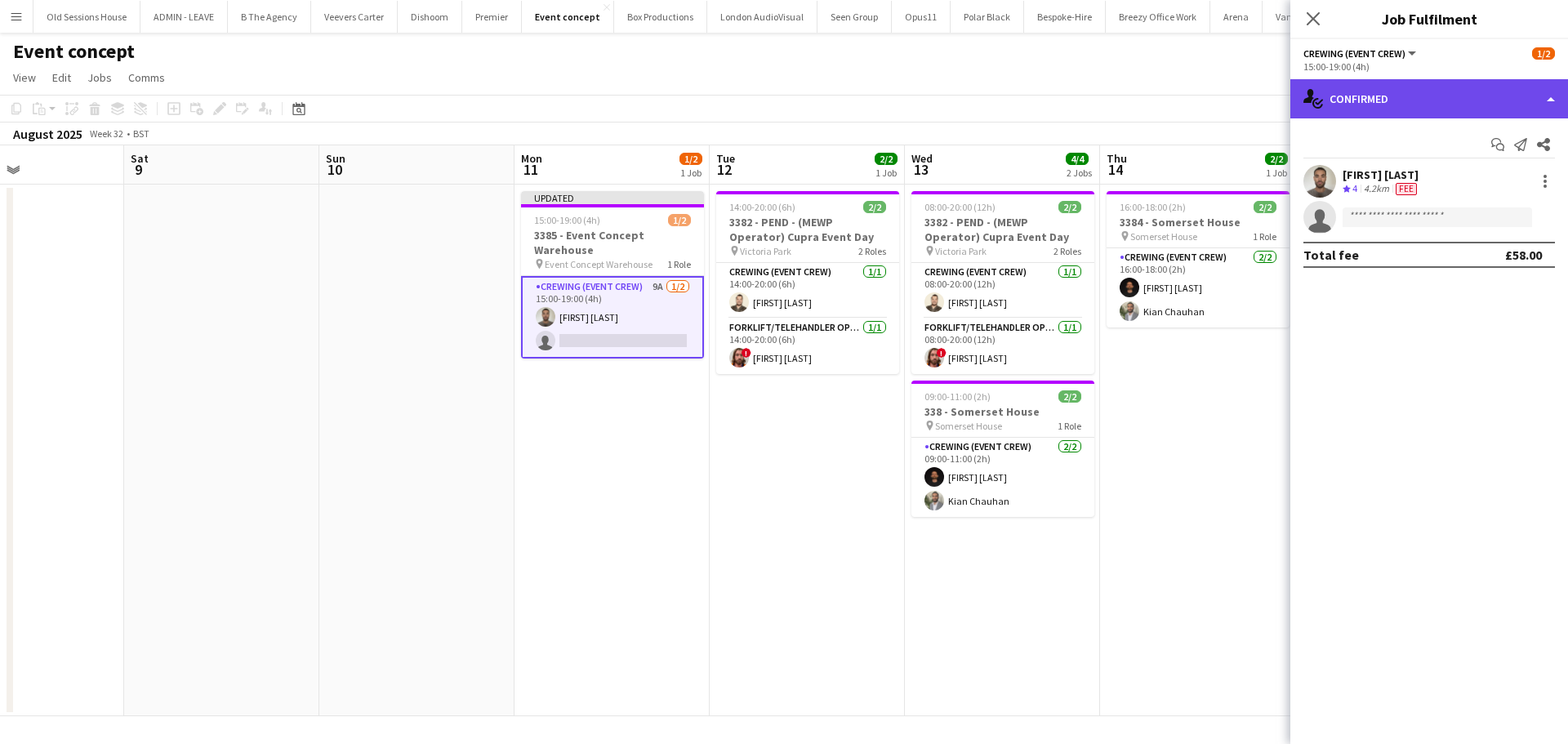 click on "single-neutral-actions-check-2
Confirmed" 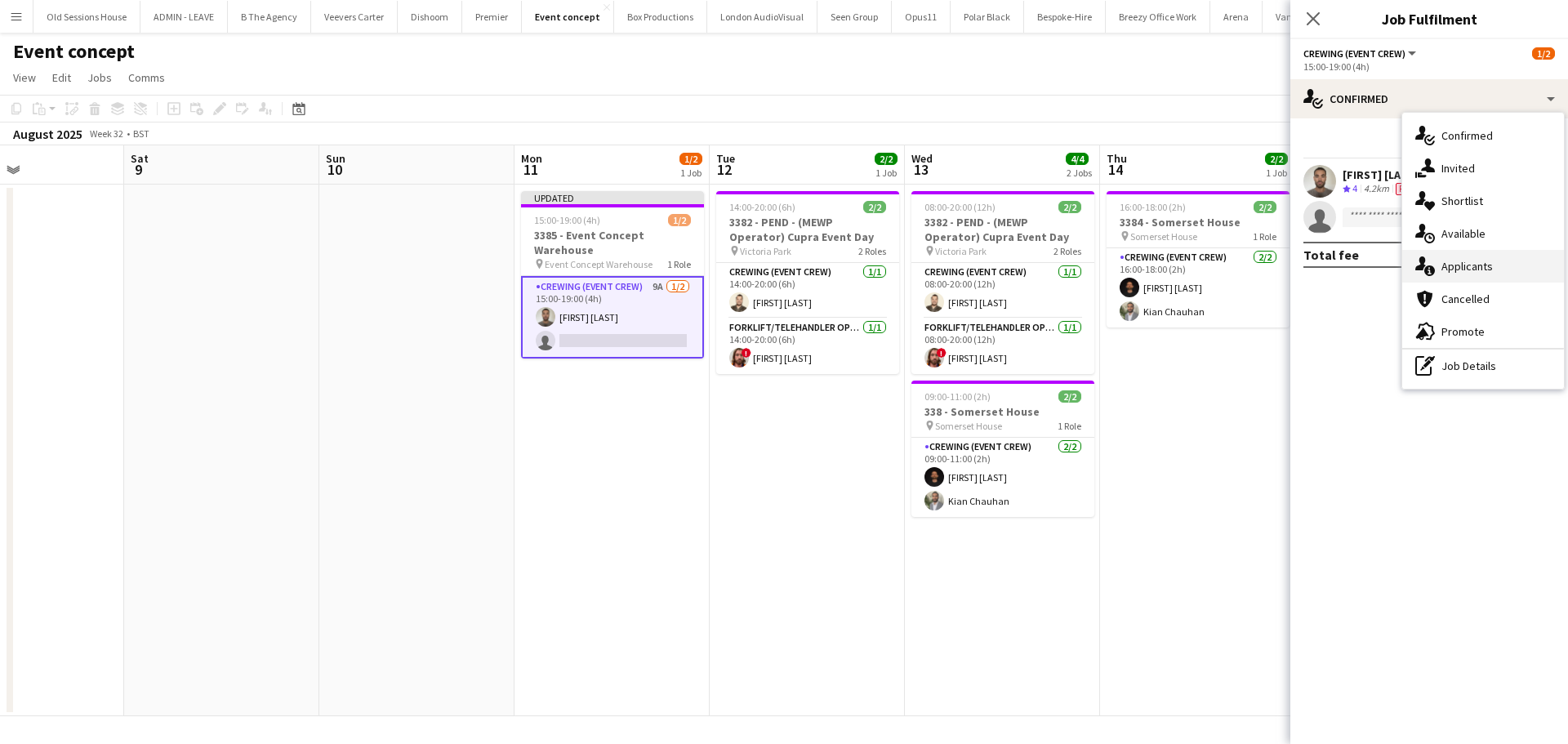 click on "single-neutral-actions-information
Applicants" at bounding box center (1483, 266) 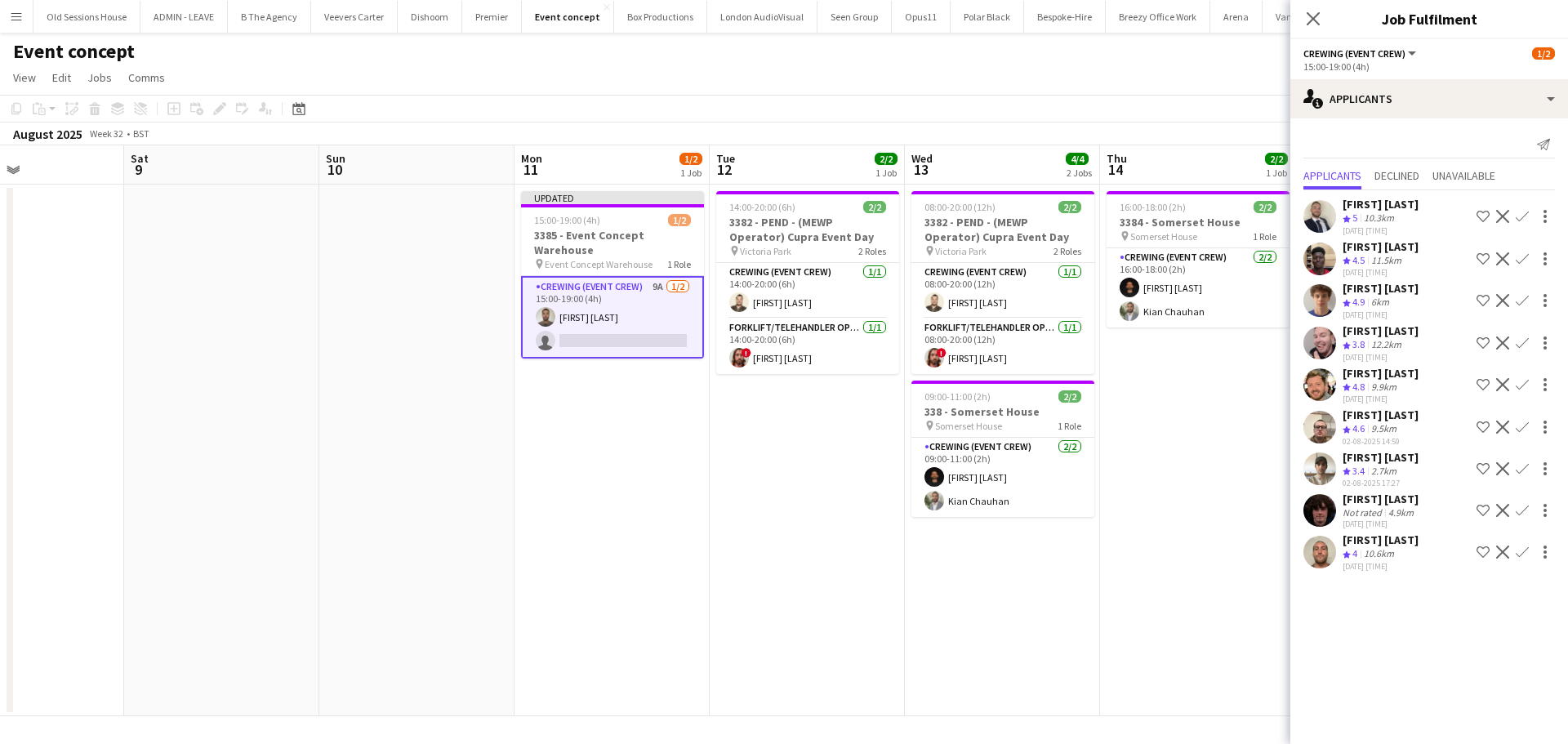 click on "Confirm" at bounding box center [1522, 427] 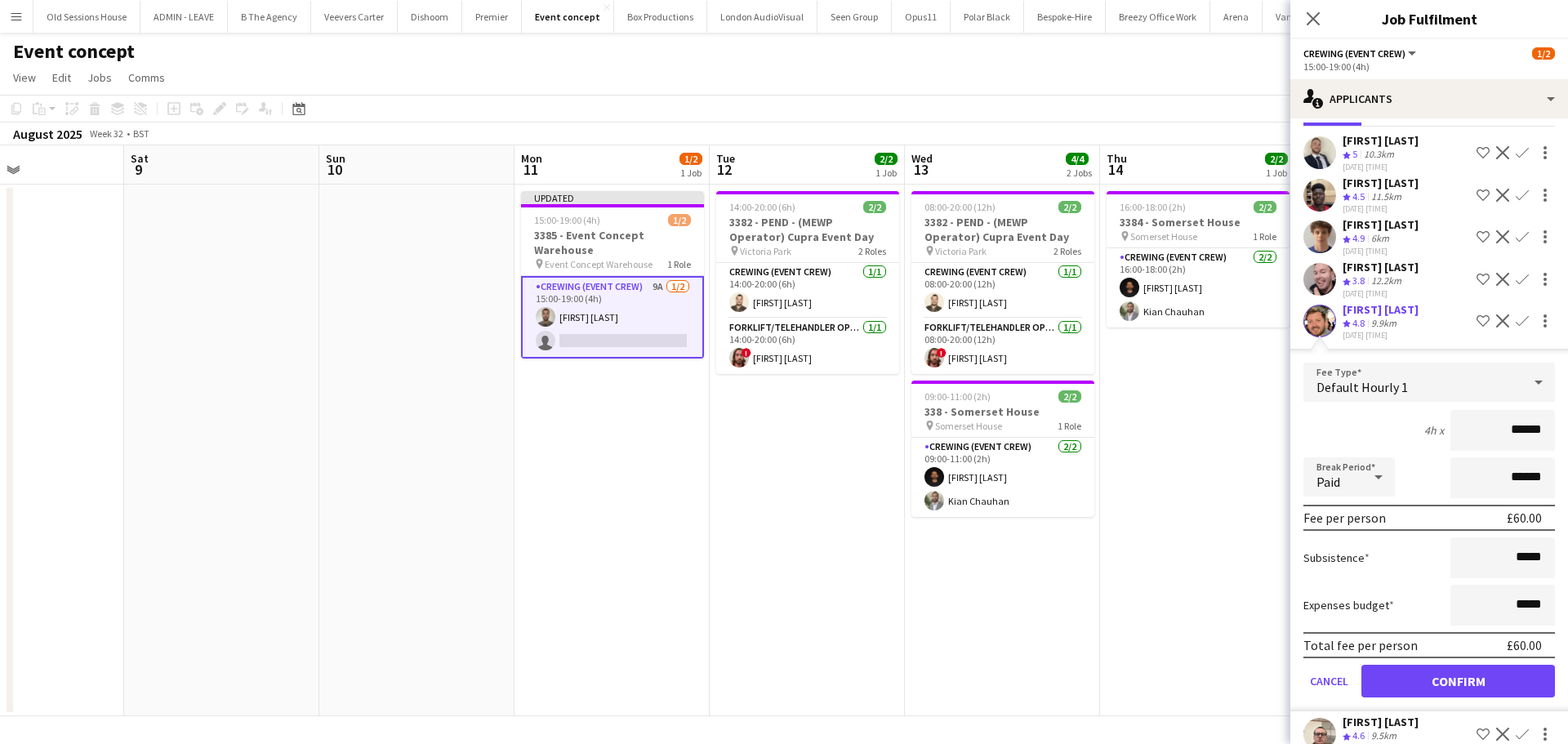 scroll, scrollTop: 215, scrollLeft: 0, axis: vertical 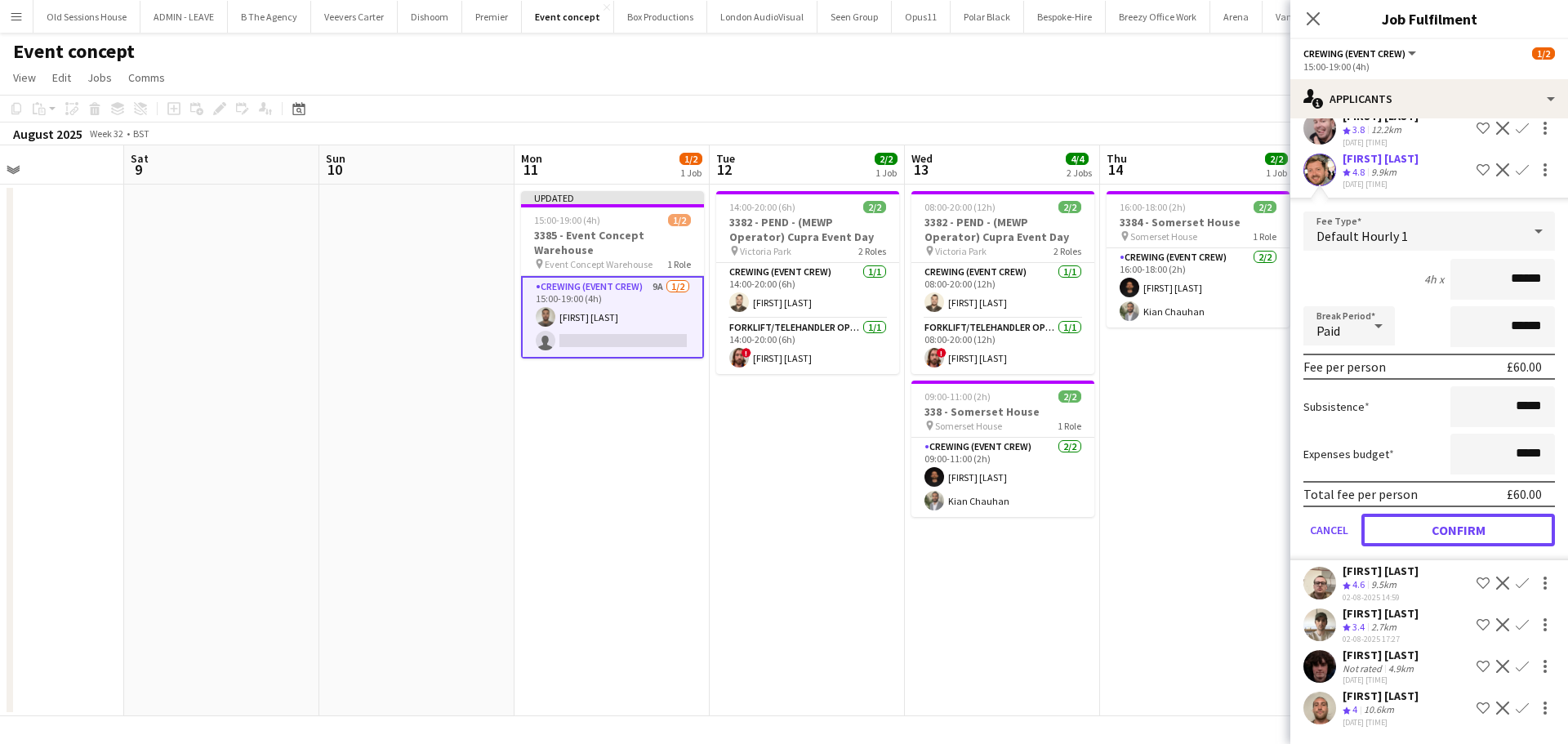 drag, startPoint x: 1446, startPoint y: 524, endPoint x: 1165, endPoint y: 520, distance: 281.02847 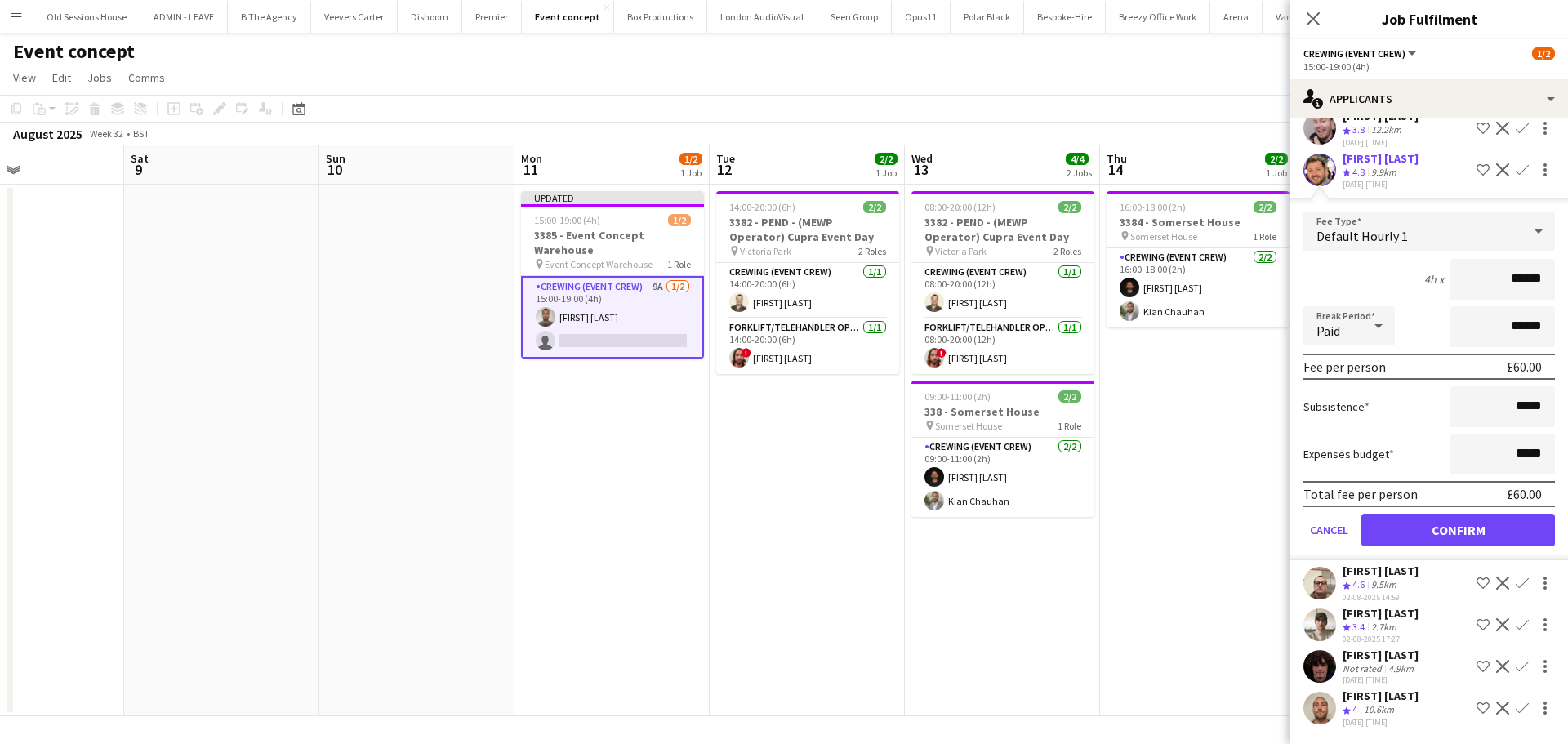 scroll, scrollTop: 0, scrollLeft: 0, axis: both 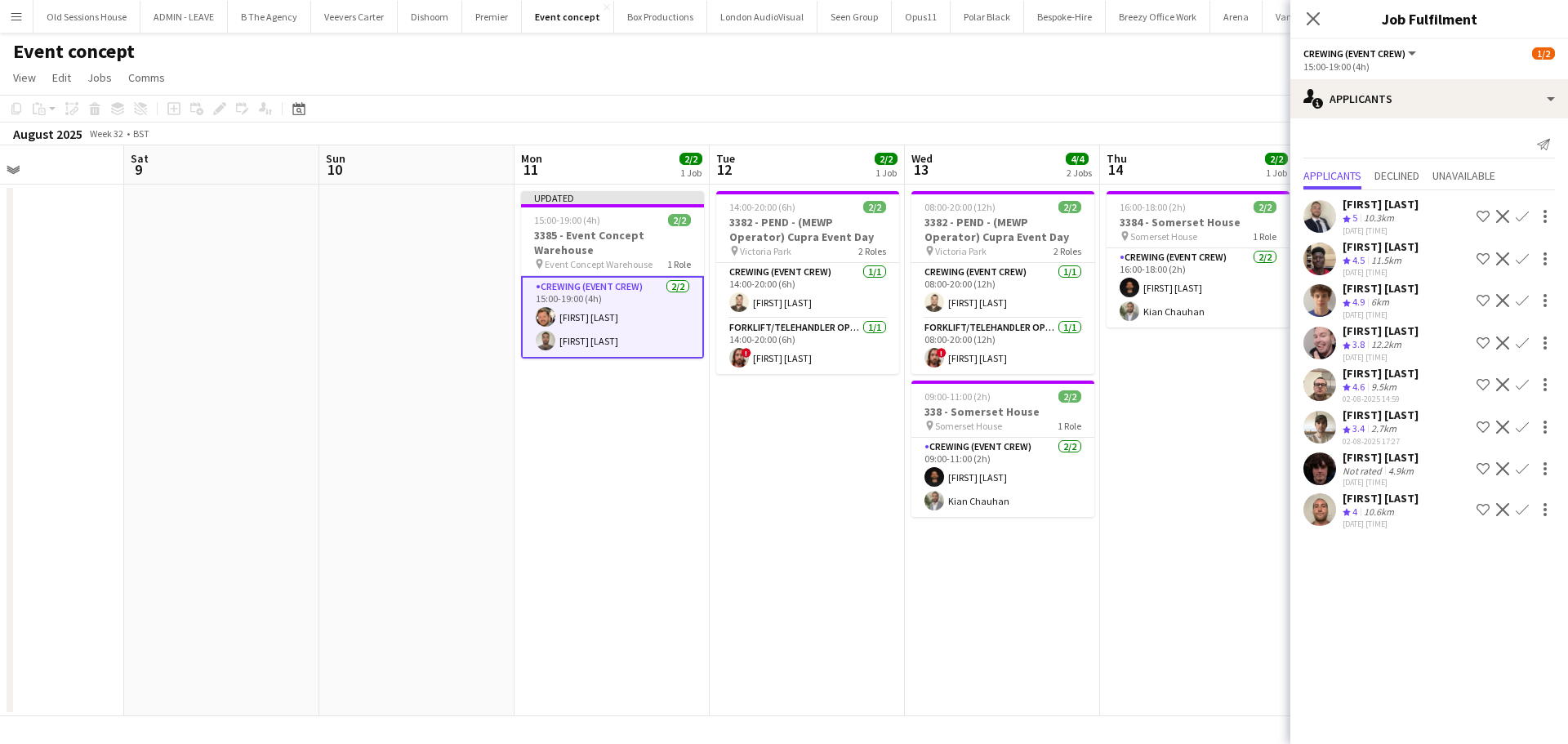 click on "Updated   15:00-19:00 (4h)    2/2   3385 - [LOCATION]
pin
[LOCATION]   1 Role   Crewing (Event Crew)   2/2   15:00-19:00 (4h)
[FIRST] [LAST] [FIRST] [LAST]" at bounding box center (612, 450) 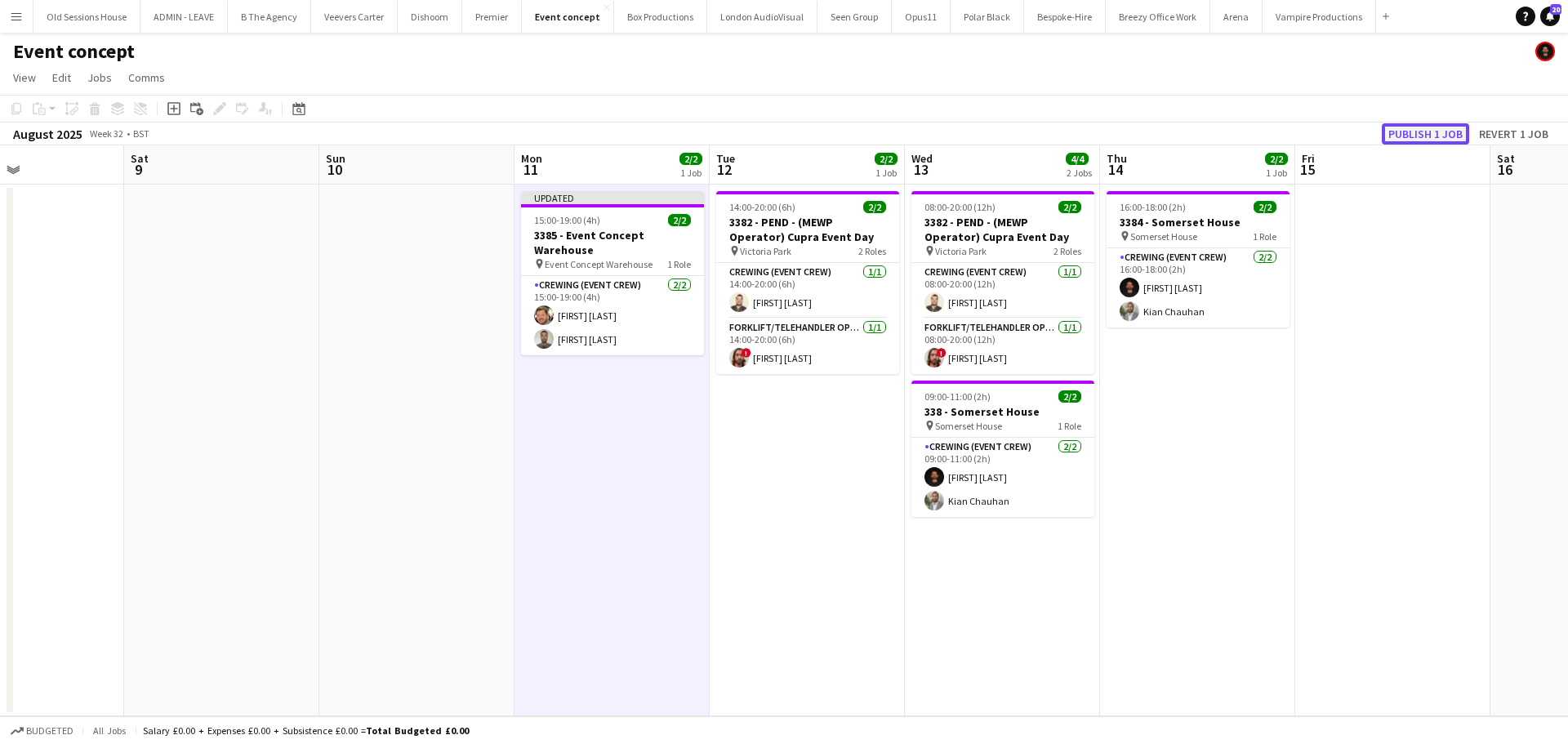 click on "Publish 1 job" 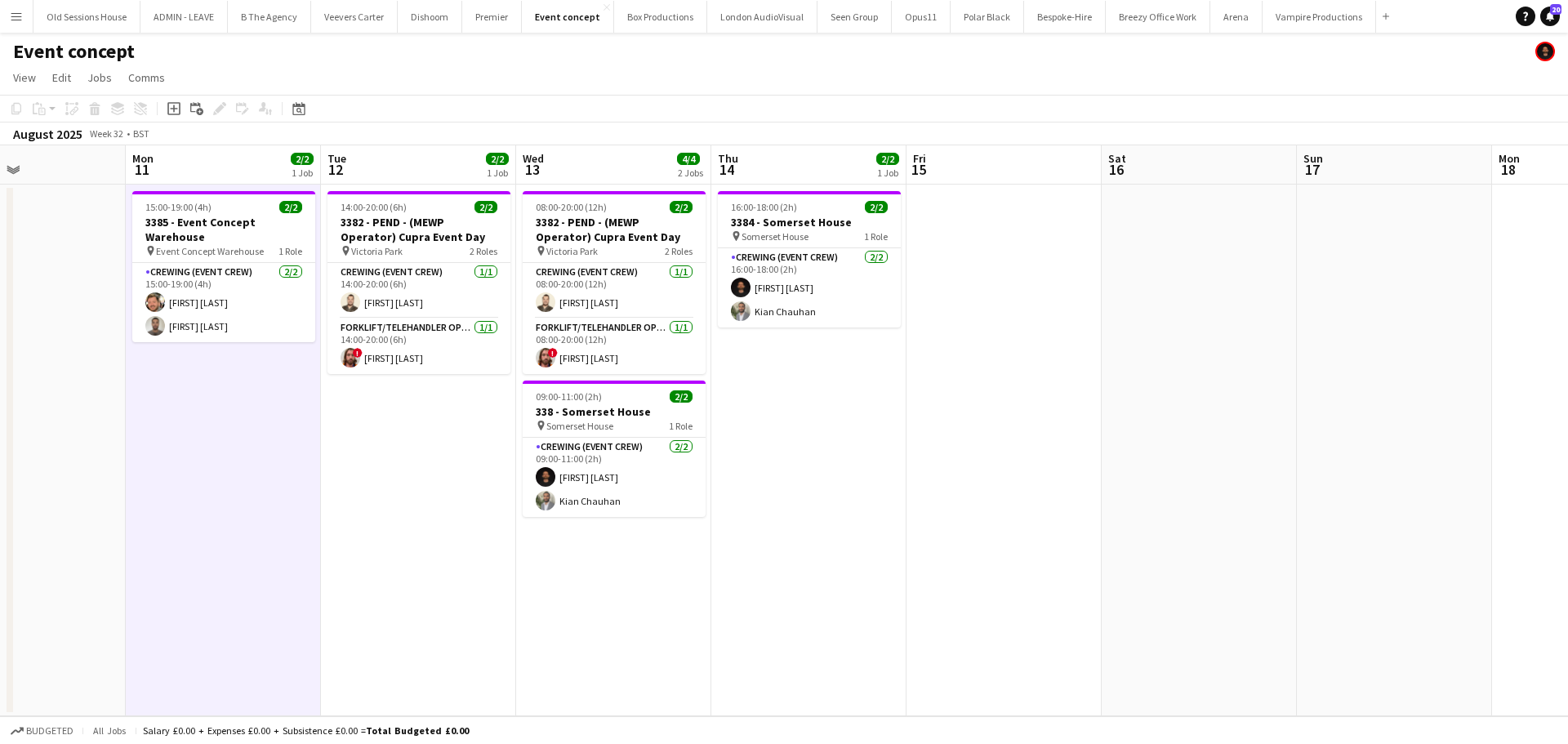 drag, startPoint x: 790, startPoint y: 415, endPoint x: 399, endPoint y: 469, distance: 394.71129 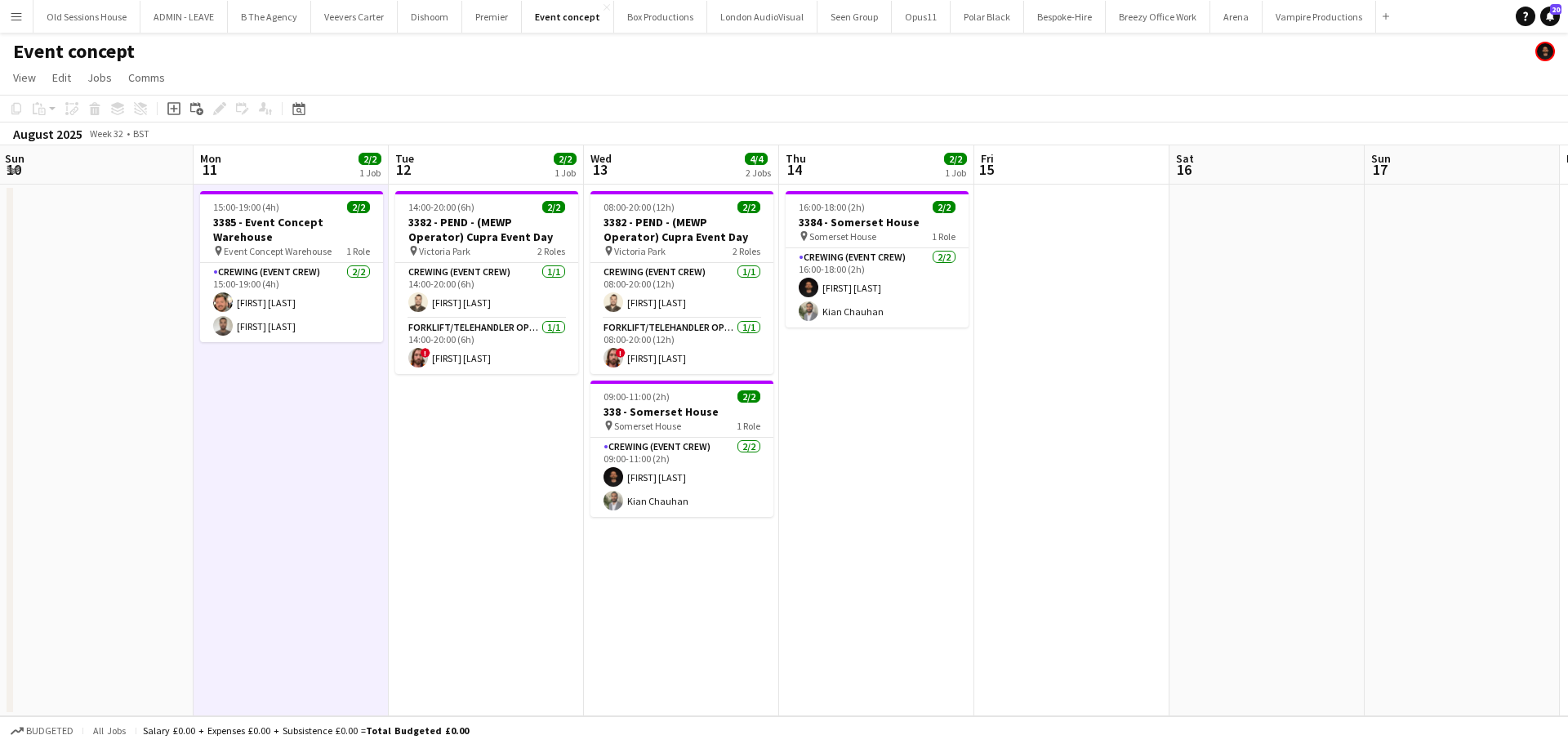 scroll, scrollTop: 0, scrollLeft: 498, axis: horizontal 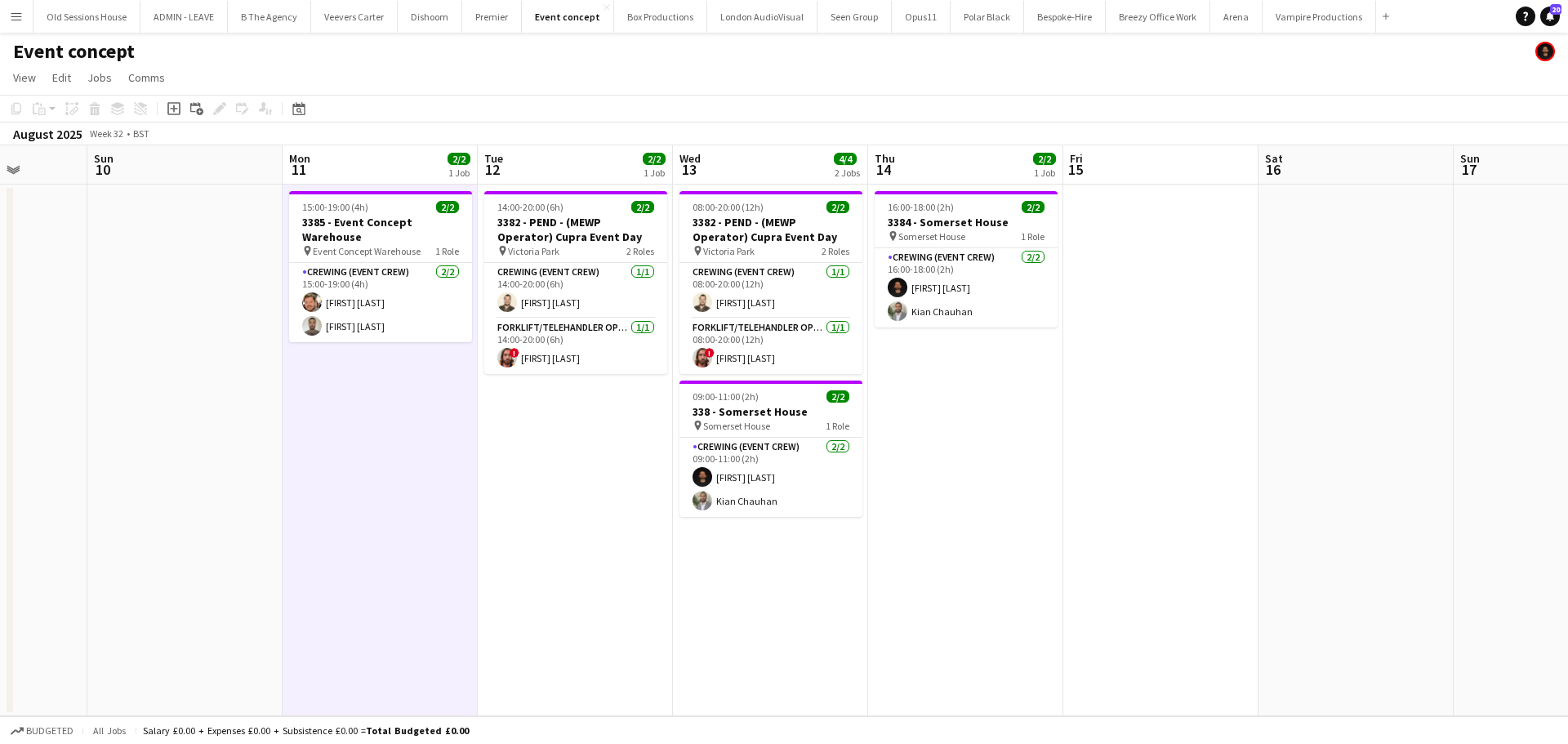 drag, startPoint x: 458, startPoint y: 473, endPoint x: 517, endPoint y: 473, distance: 59 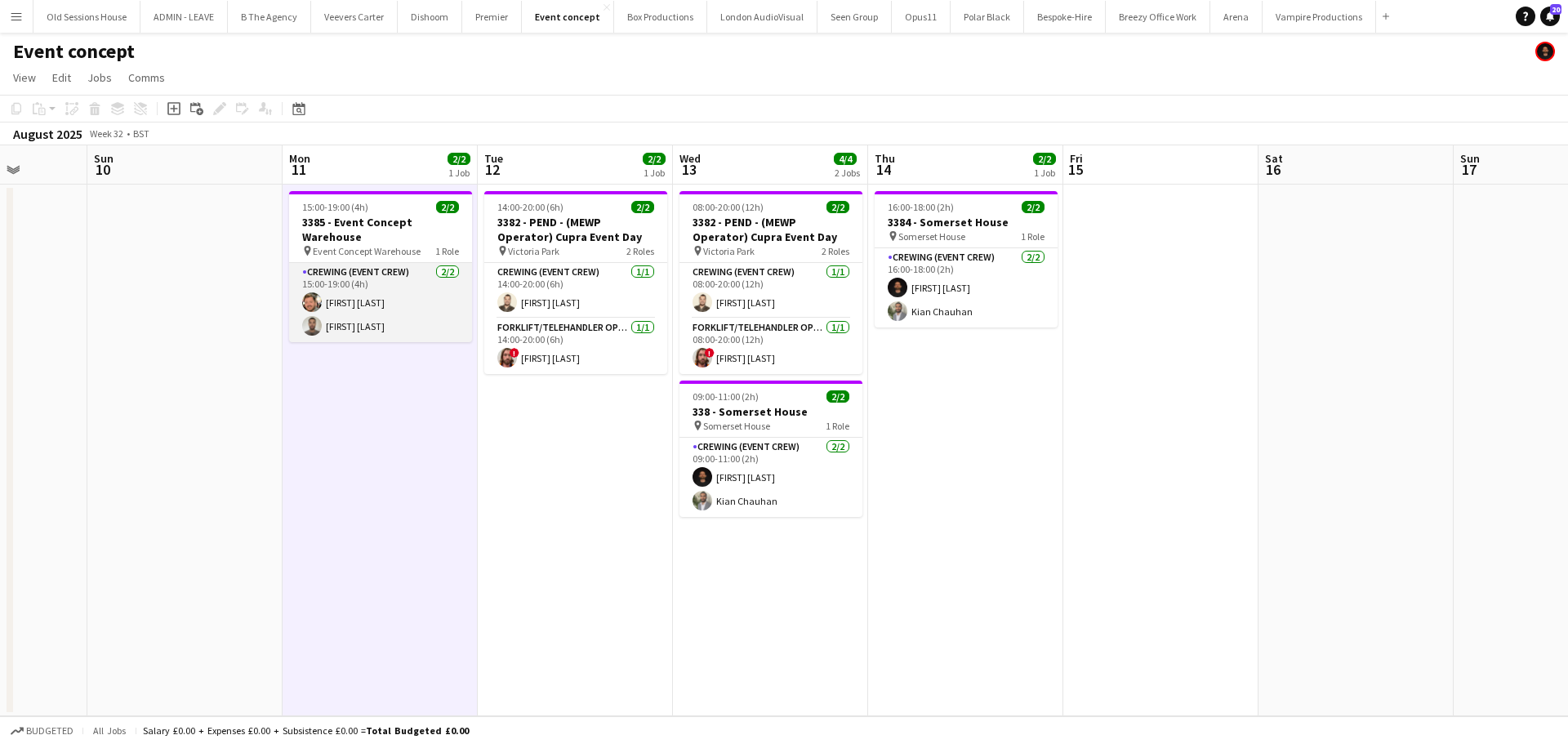 click on "Crewing (Event Crew)   2/2   15:00-19:00 (4h)
[FIRST] [LAST] [FIRST] [LAST]" at bounding box center [381, 302] 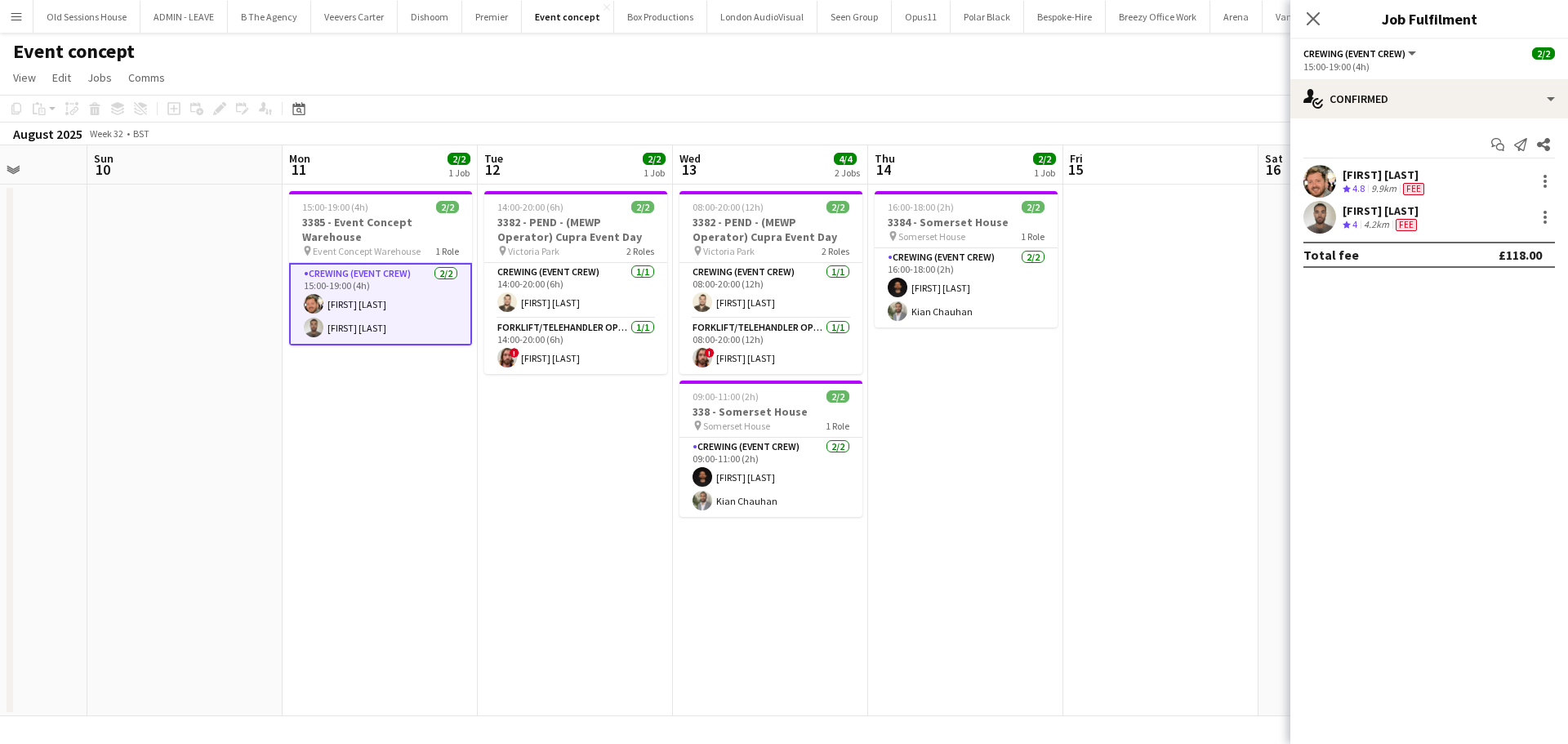 click on "[FIRST] [LAST]" at bounding box center (1385, 175) 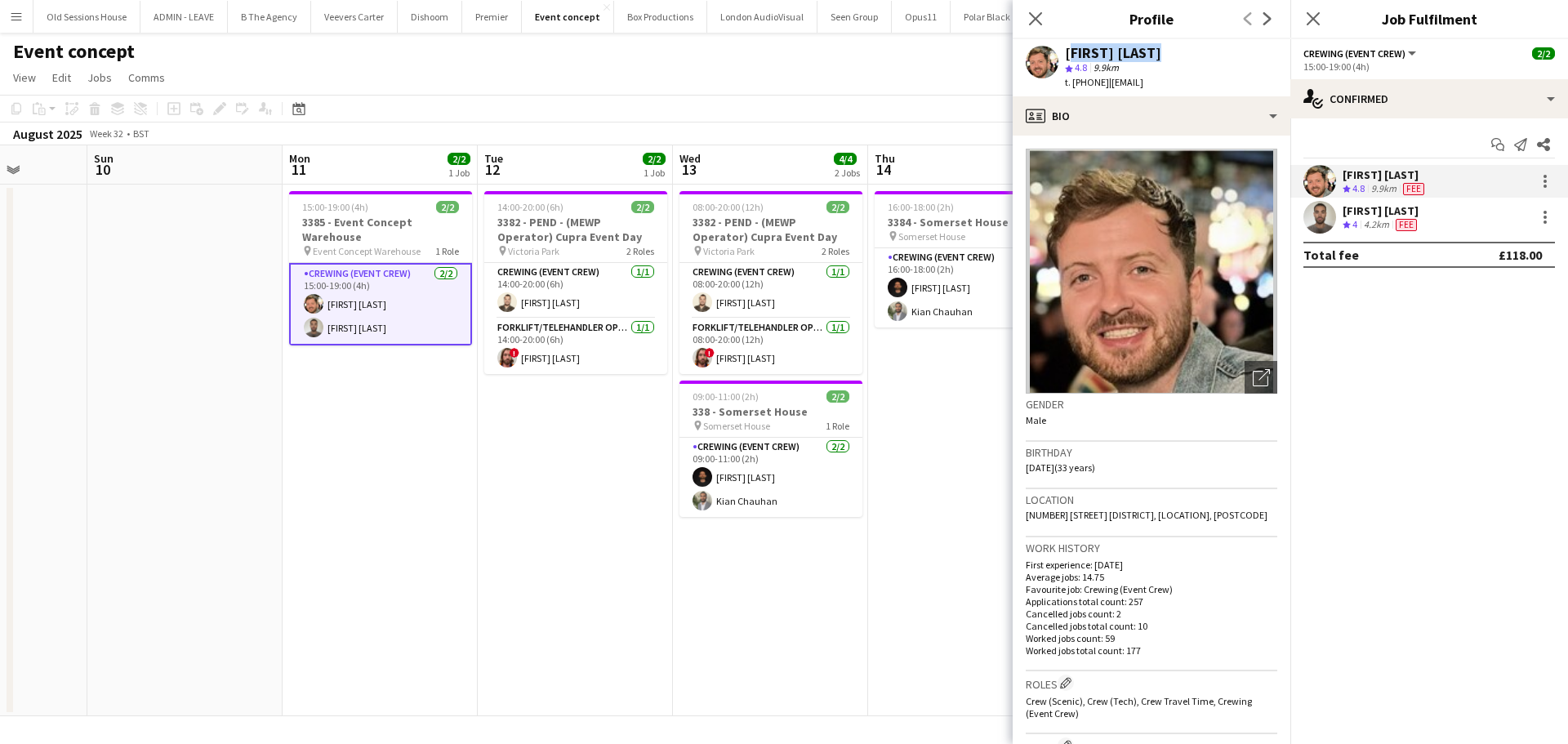 drag, startPoint x: 1065, startPoint y: 52, endPoint x: 1203, endPoint y: 51, distance: 138.00362 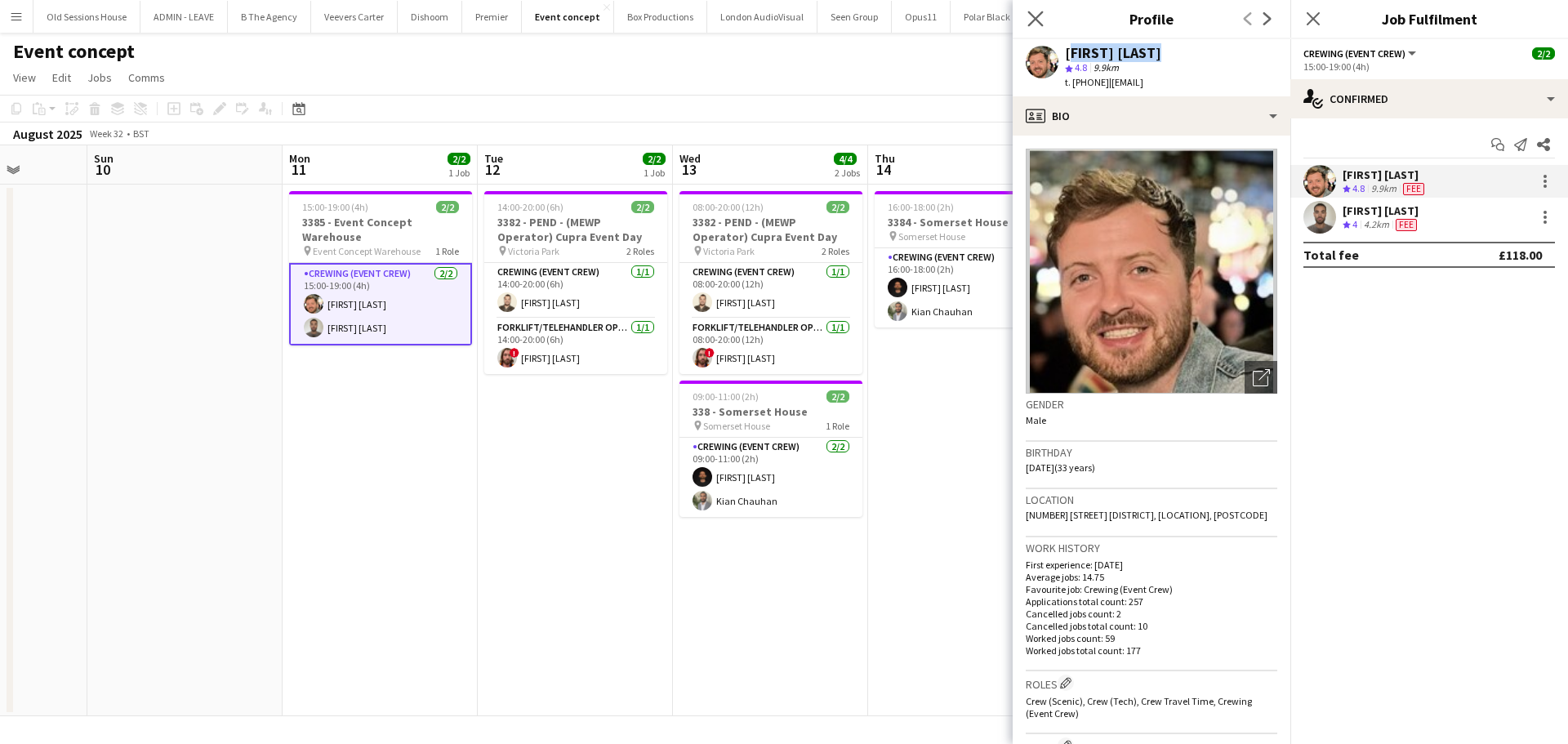 drag, startPoint x: 1033, startPoint y: 16, endPoint x: 1047, endPoint y: 20, distance: 14.56022 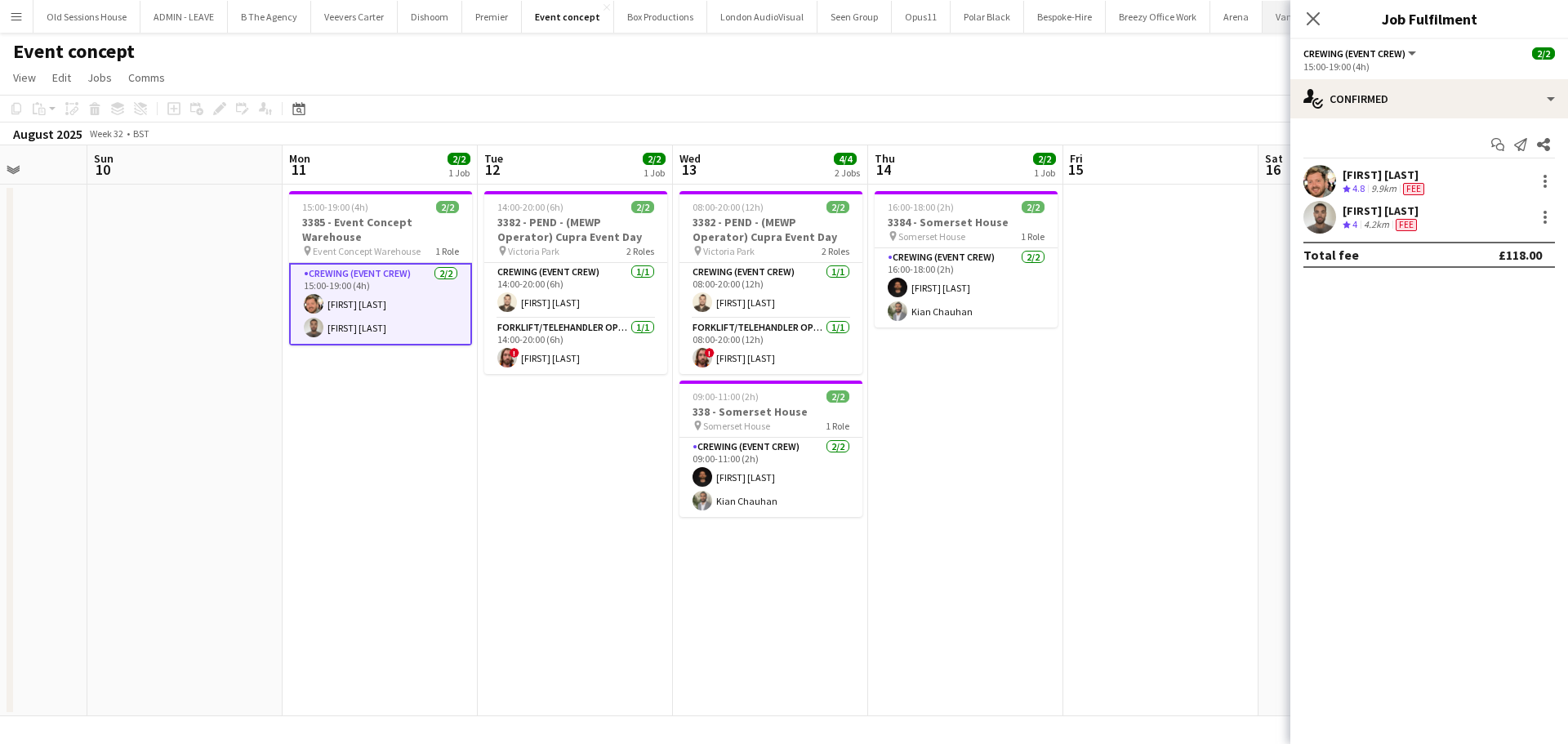 drag, startPoint x: 1317, startPoint y: 18, endPoint x: 1304, endPoint y: 28, distance: 16 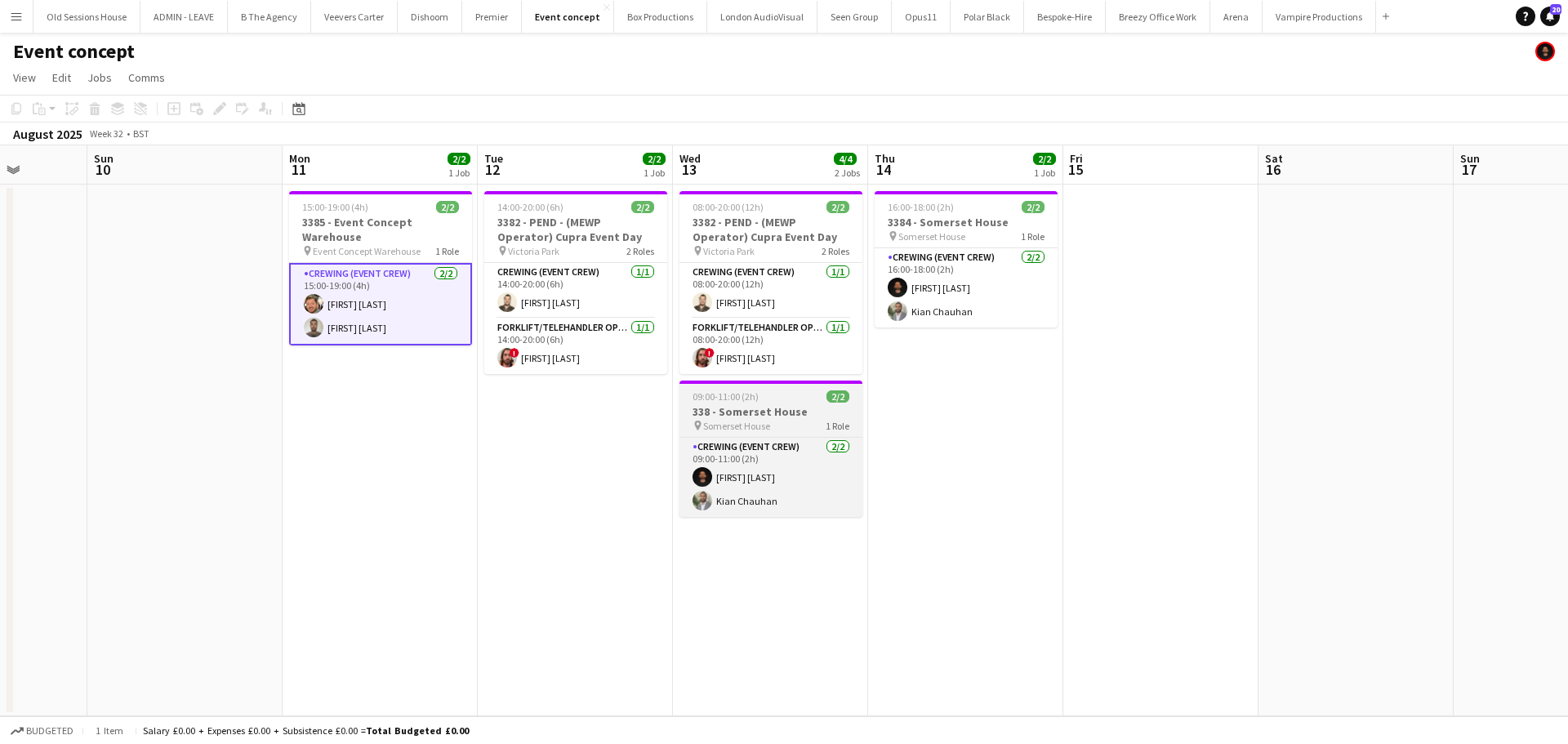 click on "338 - Somerset House" at bounding box center [771, 412] 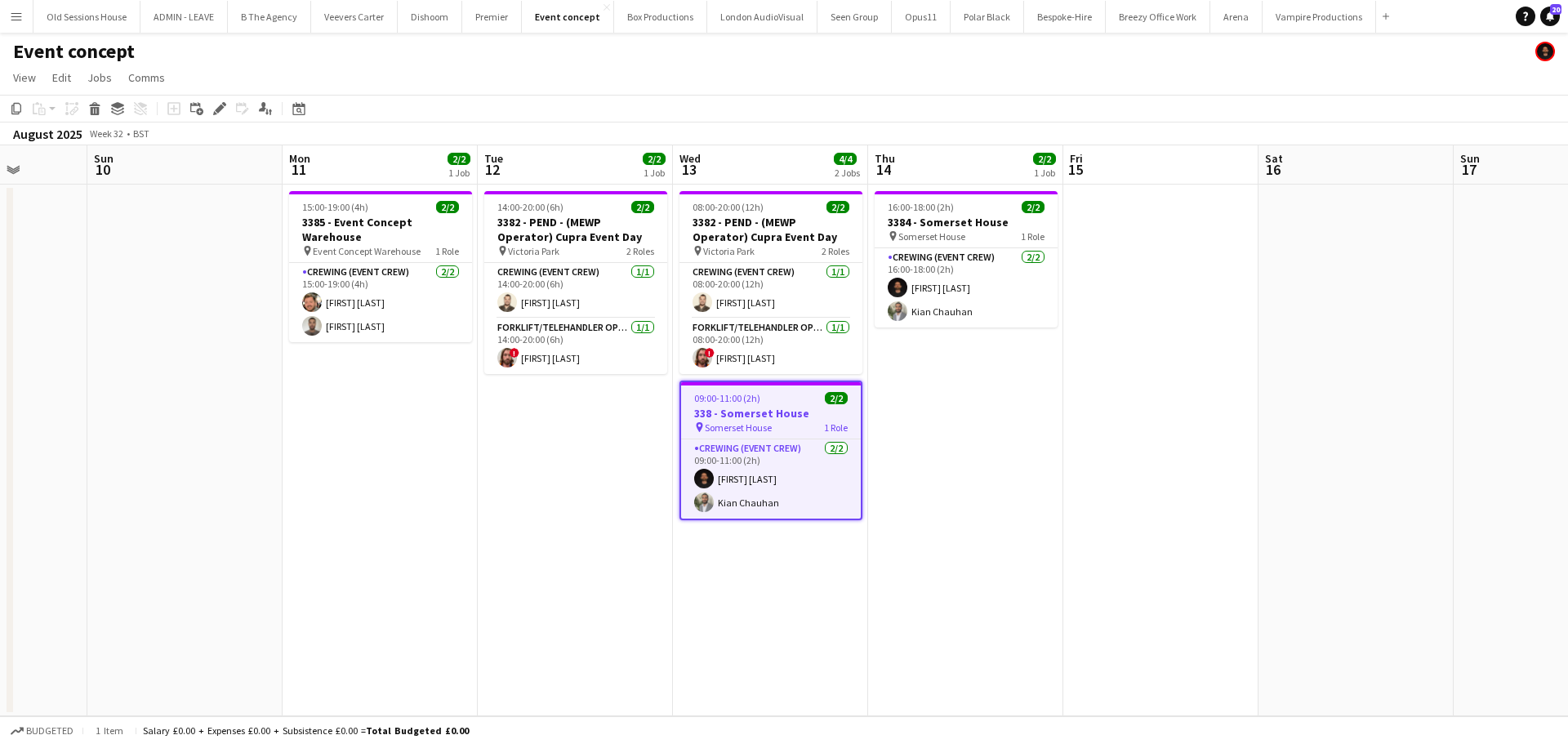 click on "Edit" 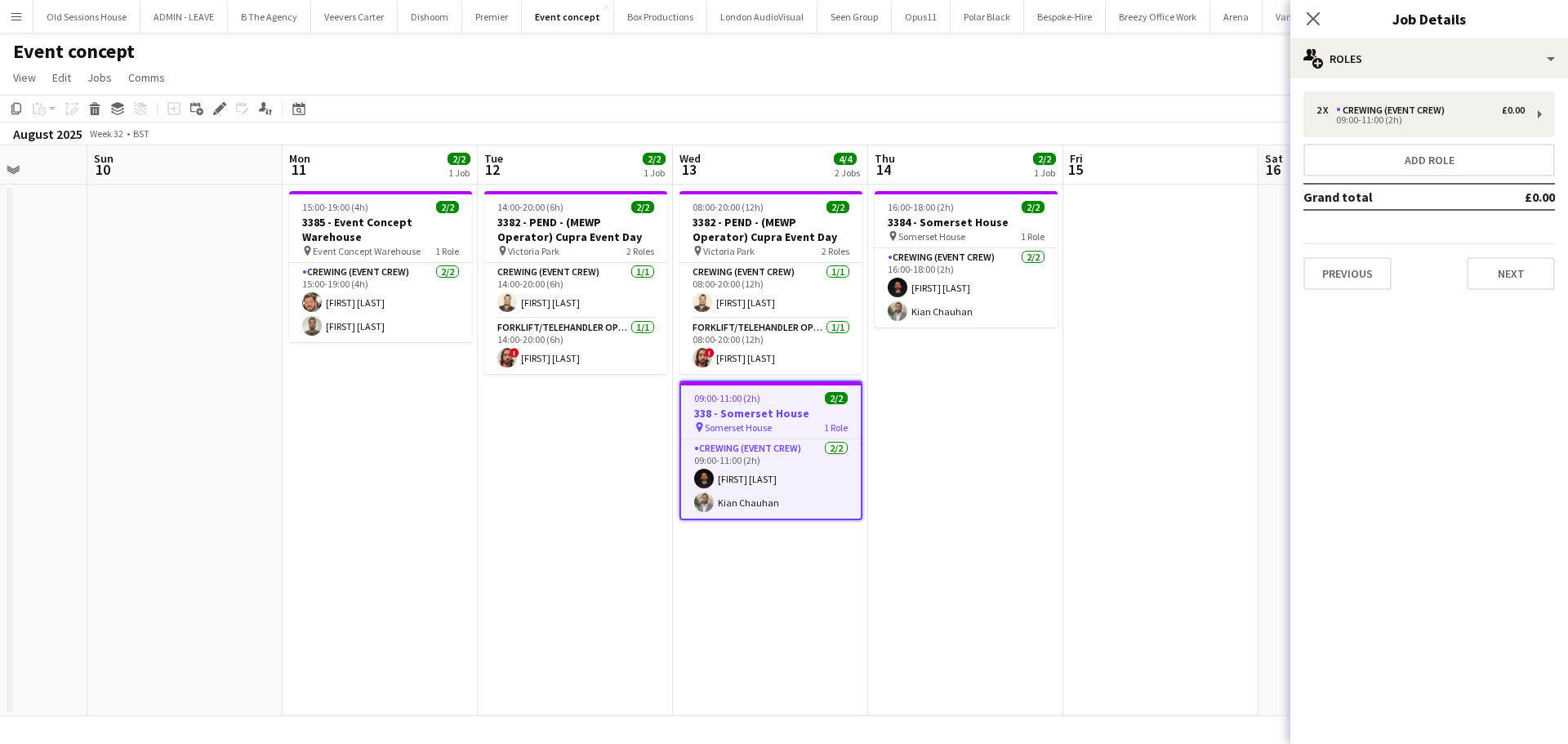 click on "2 x   Crewing (Event Crew)   £0.00   09:00-11:00 (2h)   Add role   Grand total   £0.00   Previous   Next" at bounding box center [1429, 190] 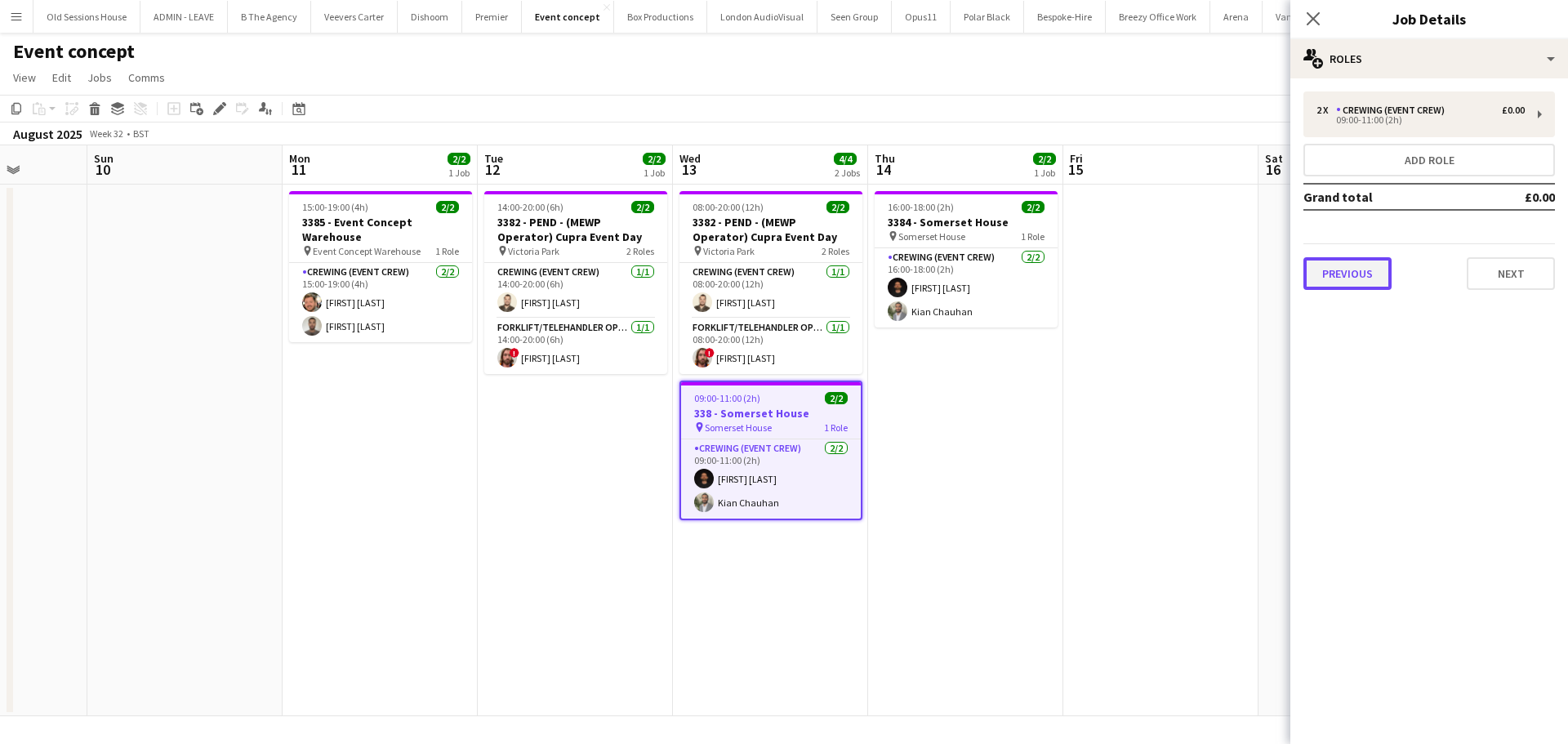 click on "Previous" at bounding box center (1348, 274) 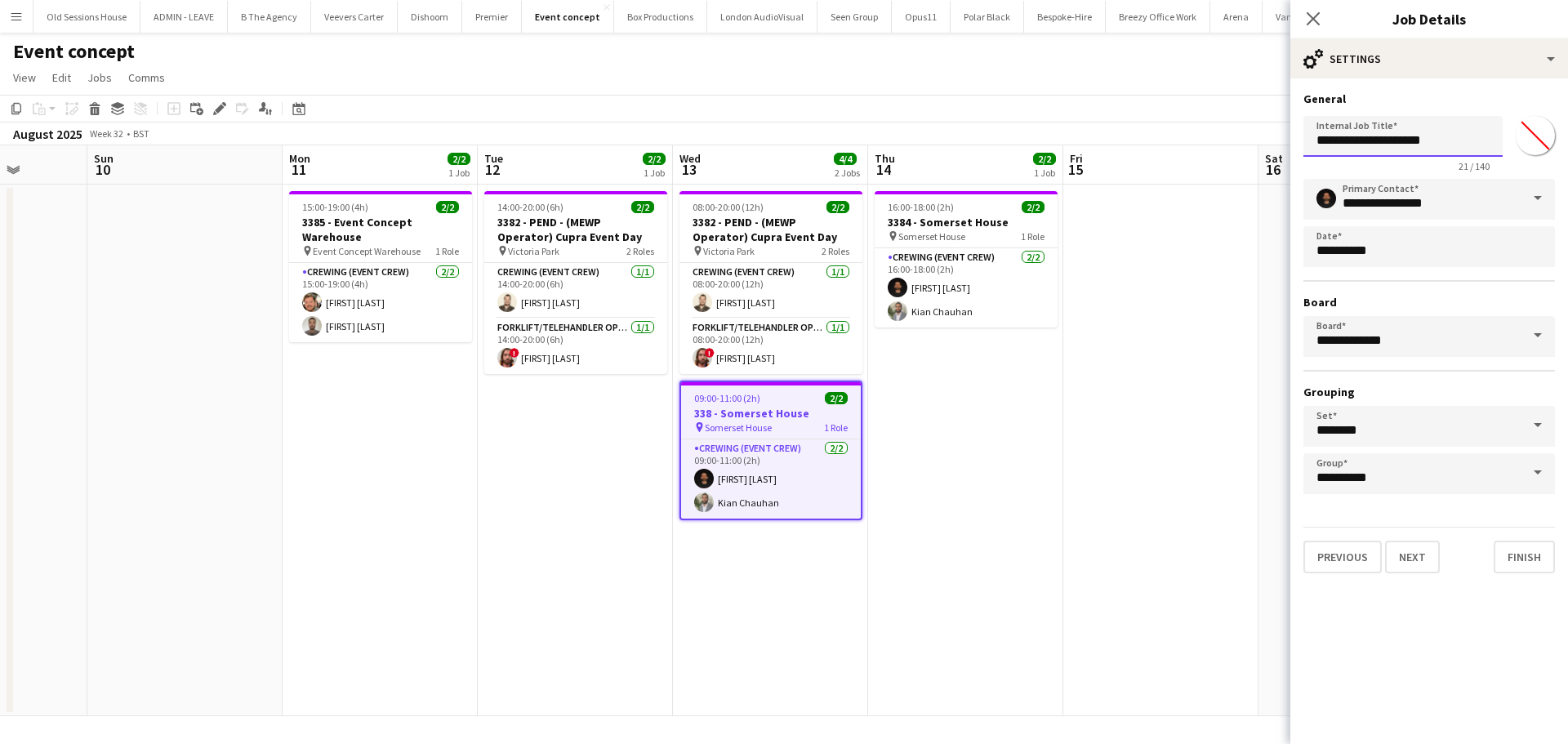 drag, startPoint x: 1334, startPoint y: 136, endPoint x: 1366, endPoint y: 181, distance: 55.21775 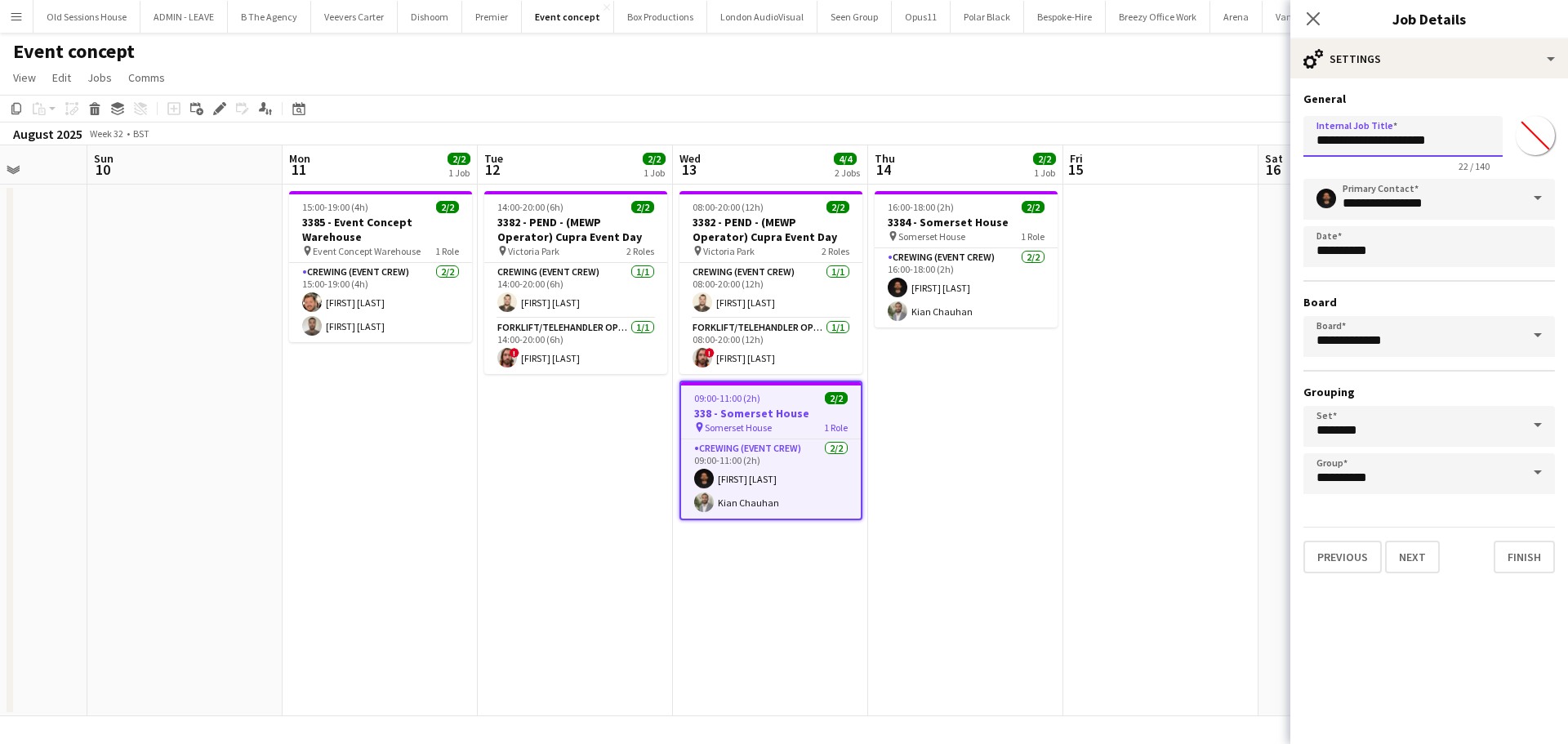 type on "**********" 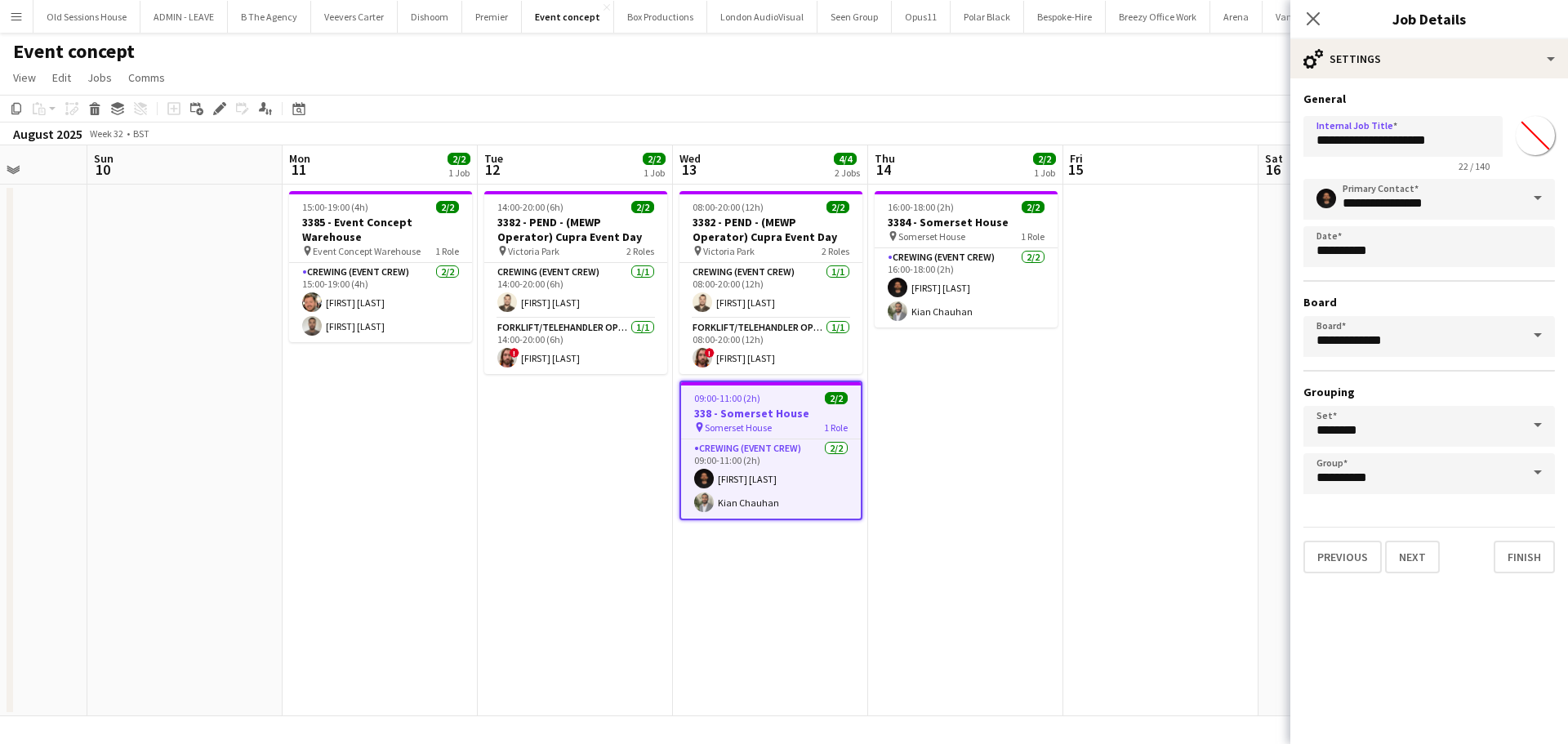 click at bounding box center [1160, 450] 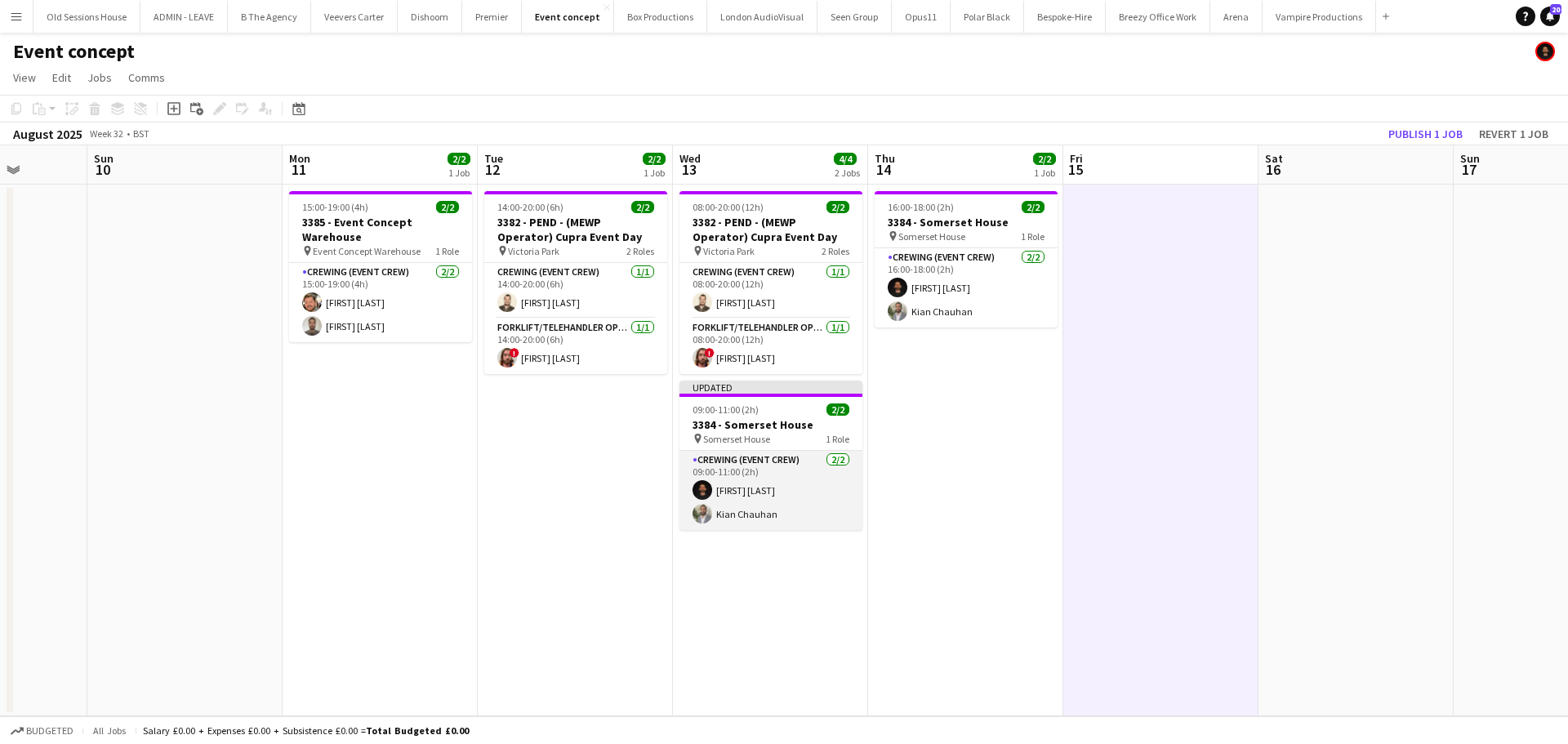click on "Crewing (Event Crew)   2/2   09:00-11:00 (2h)
[FIRST] [LAST] [FIRST] [LAST]" at bounding box center (771, 490) 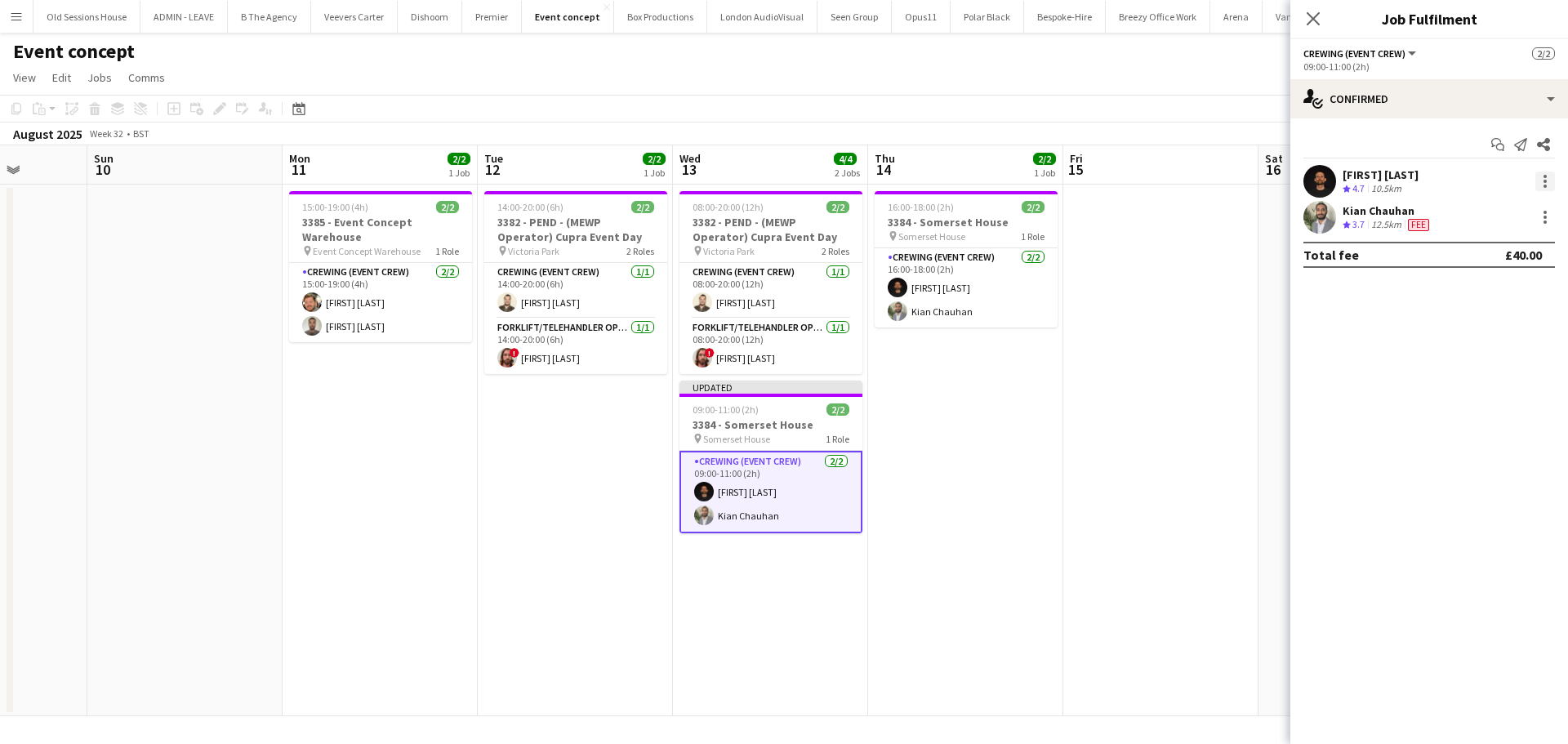 click at bounding box center [1545, 181] 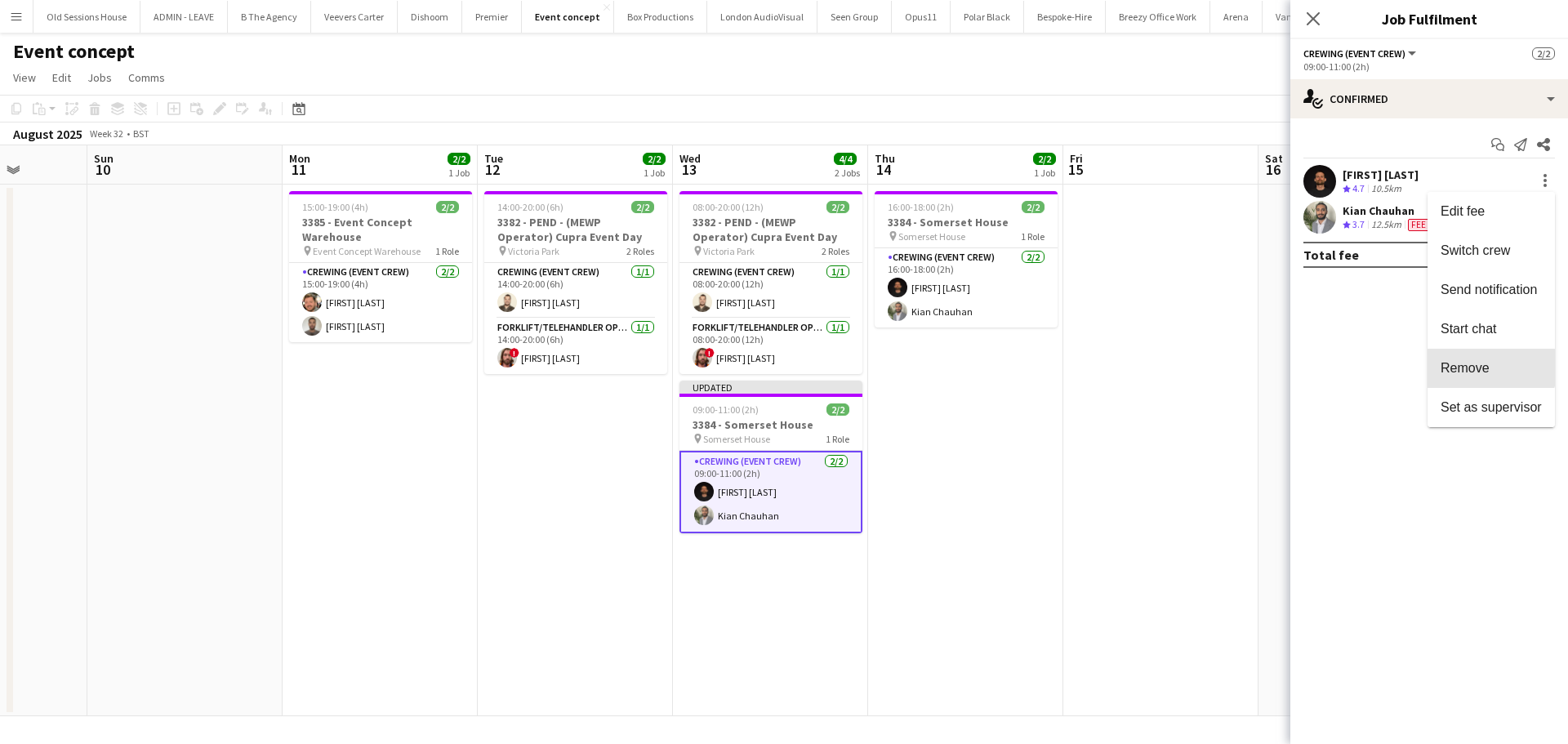 drag, startPoint x: 1475, startPoint y: 363, endPoint x: 1258, endPoint y: 339, distance: 218.32315 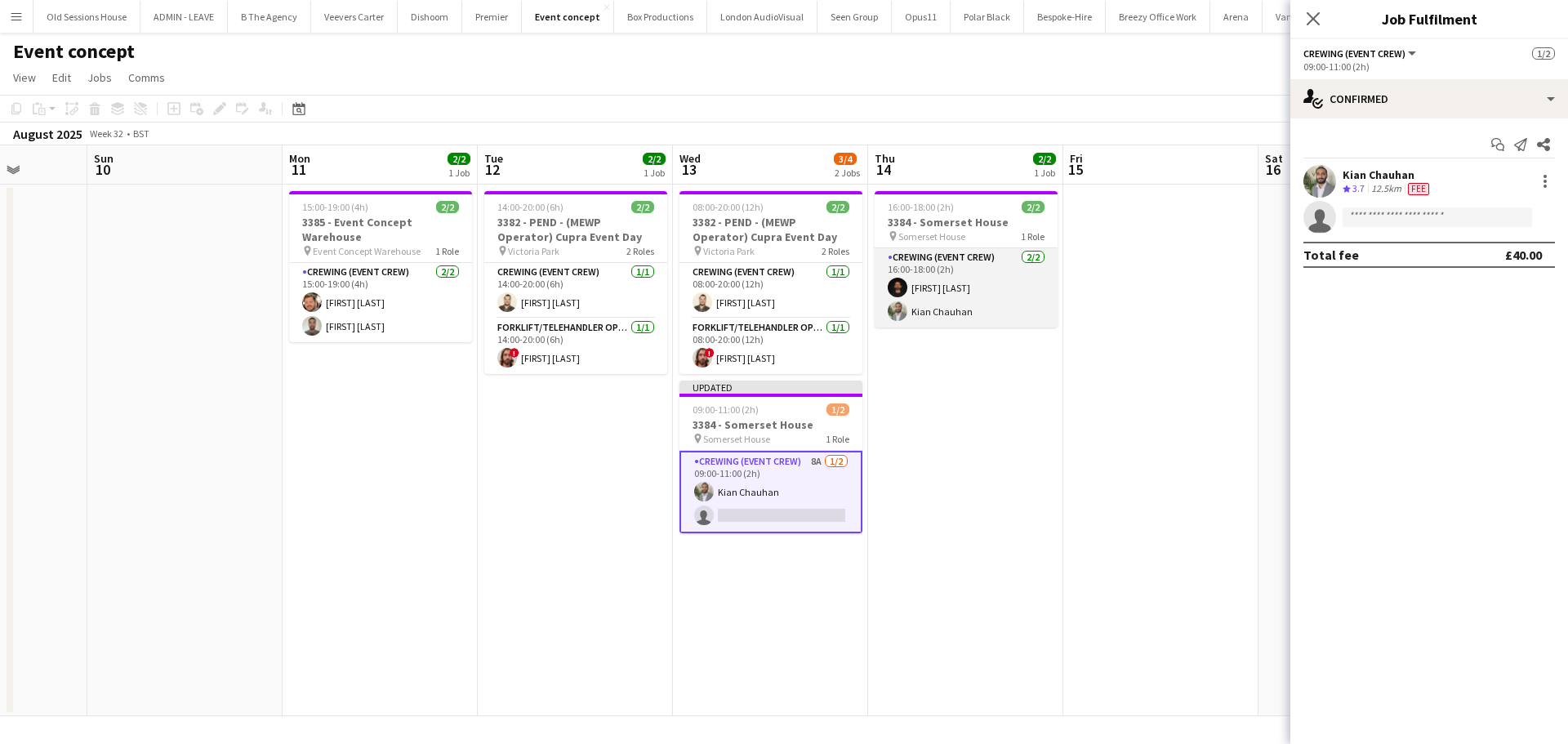 drag, startPoint x: 970, startPoint y: 293, endPoint x: 978, endPoint y: 289, distance: 8.94427 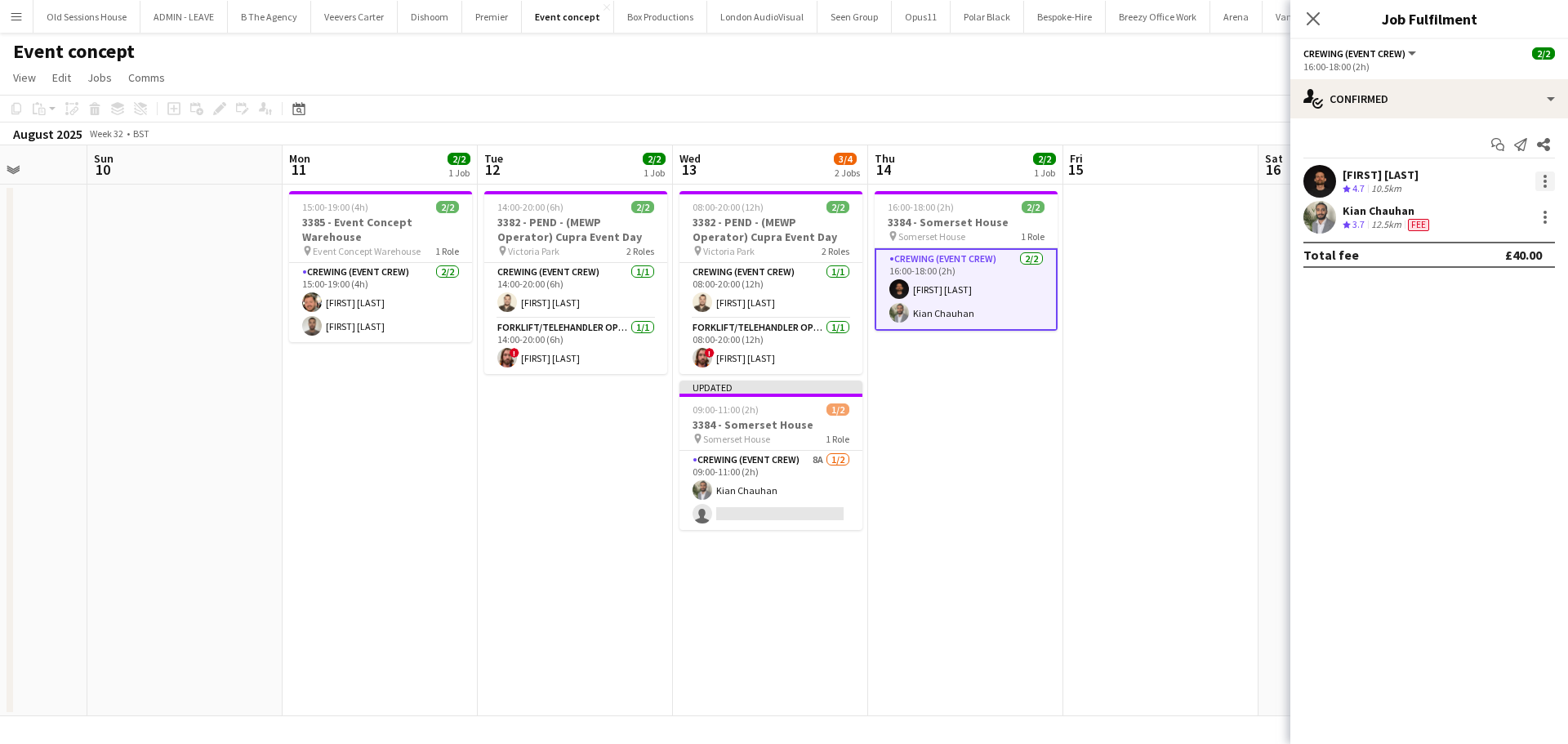 click at bounding box center (1545, 181) 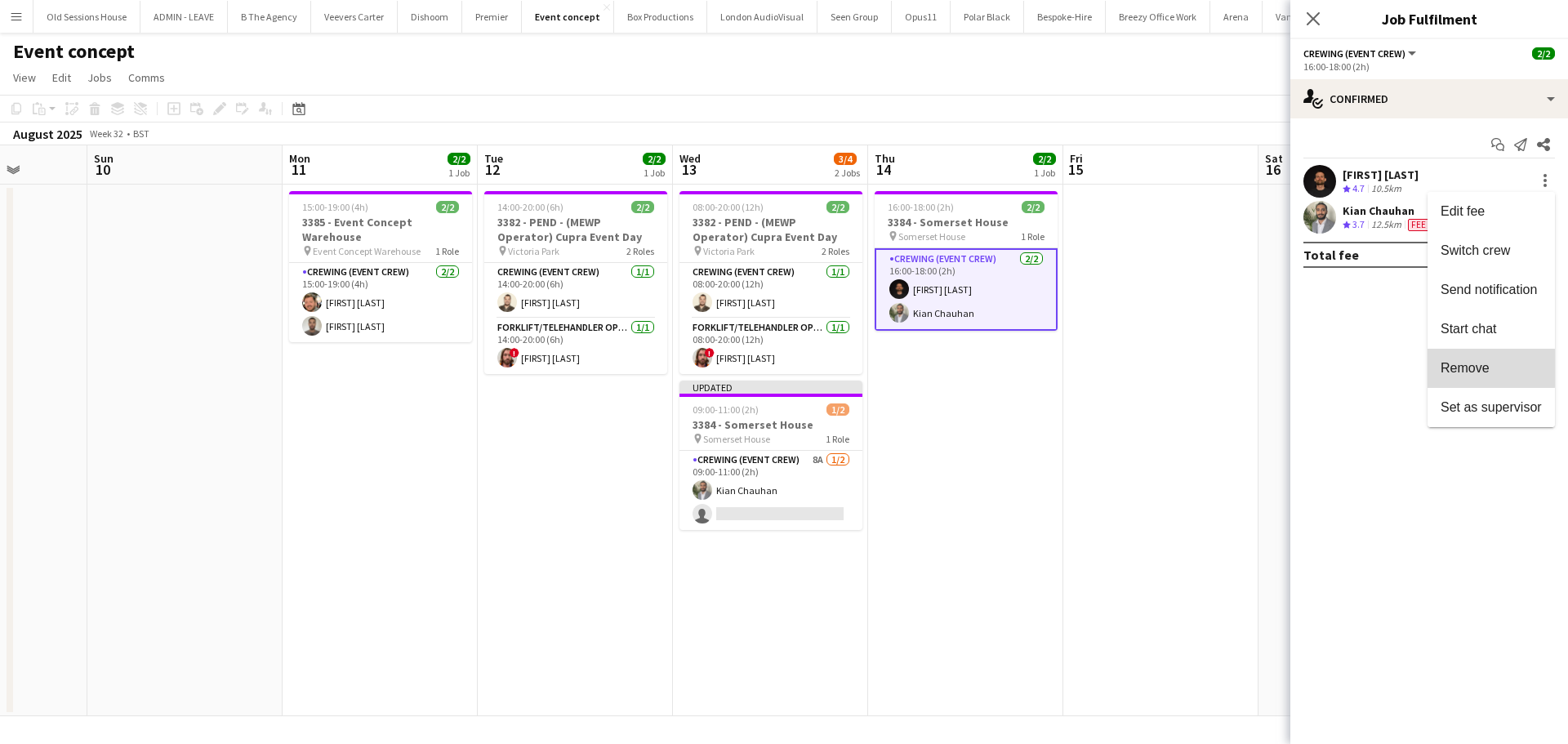 click on "Remove" at bounding box center (1491, 368) 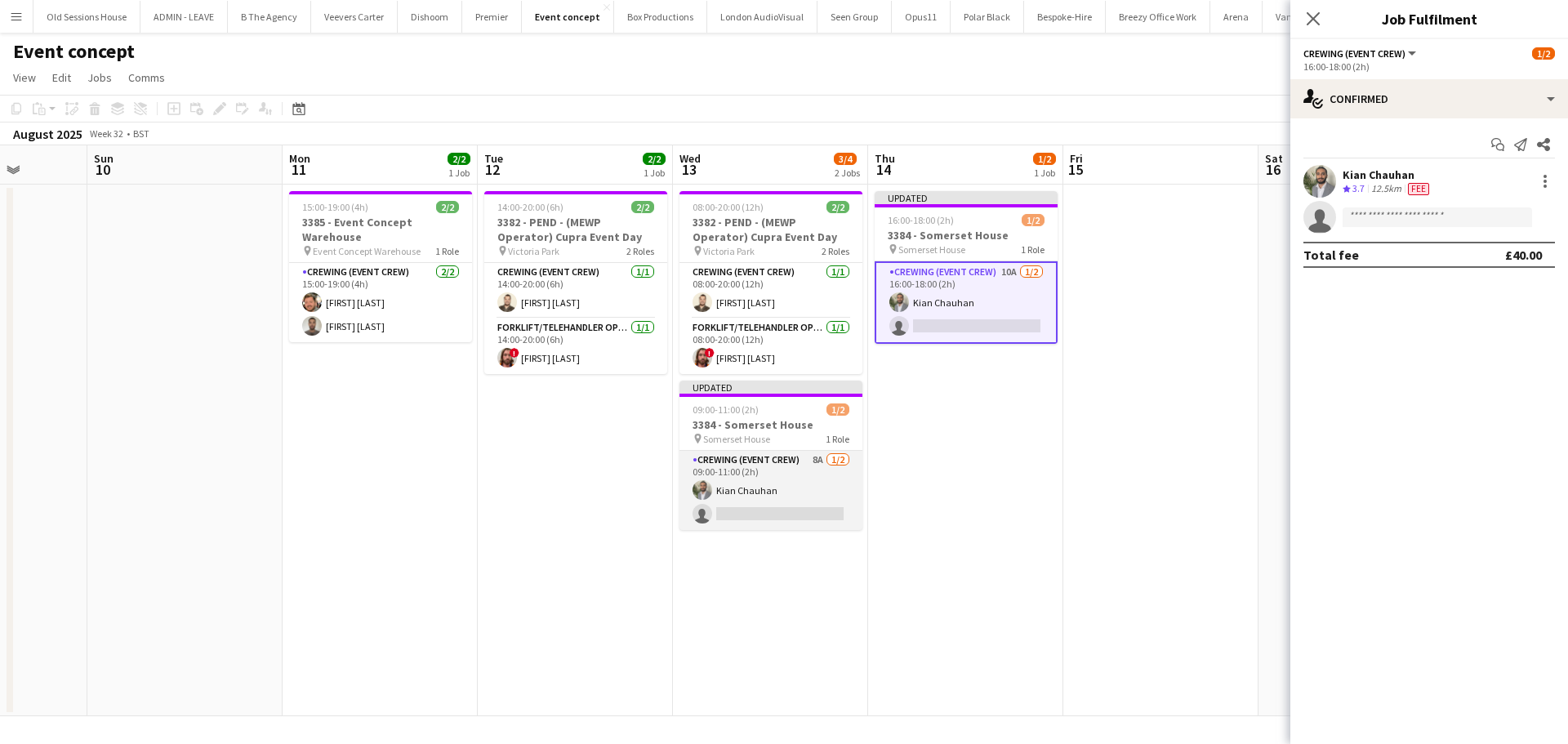 drag, startPoint x: 793, startPoint y: 486, endPoint x: 844, endPoint y: 480, distance: 51.35173 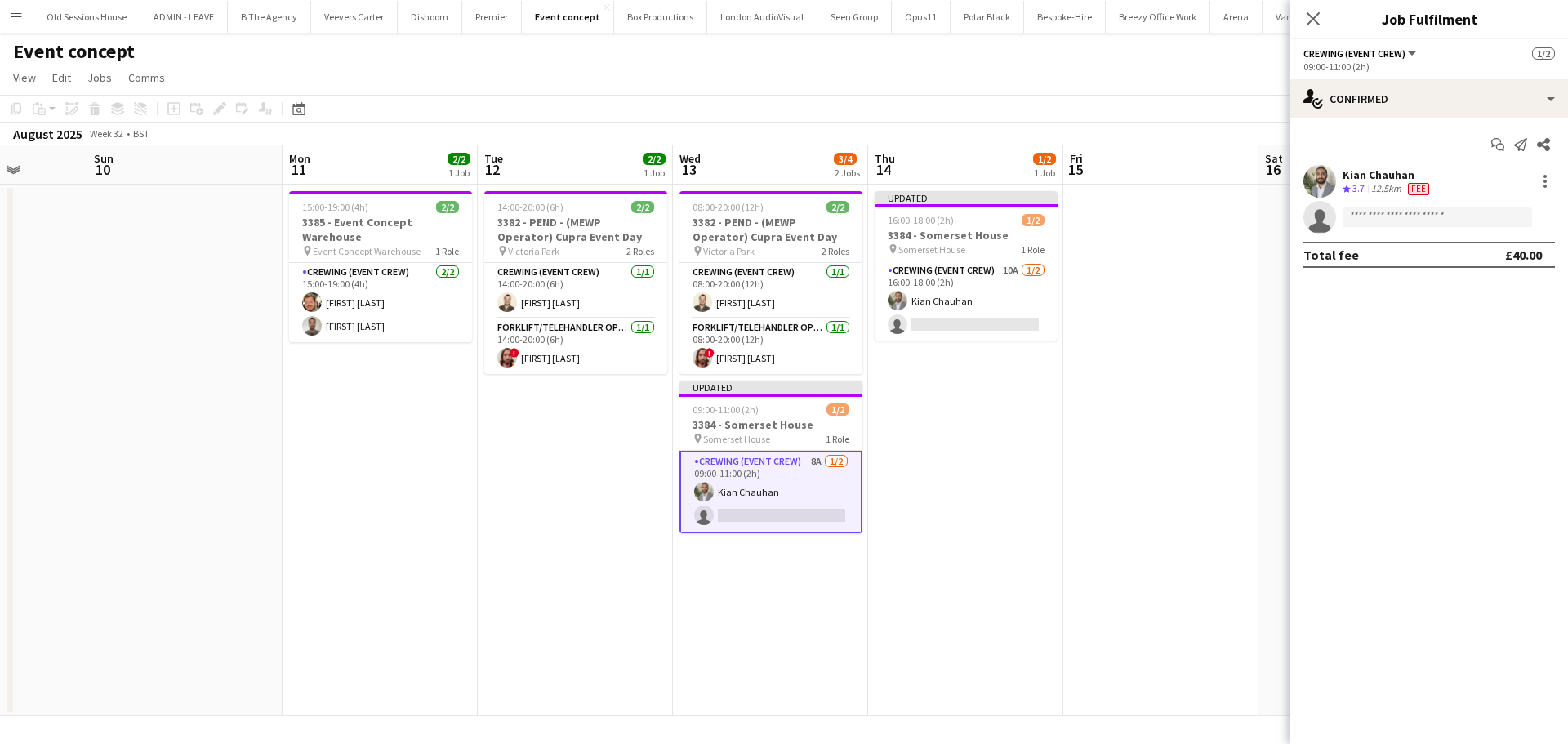 scroll, scrollTop: 0, scrollLeft: 499, axis: horizontal 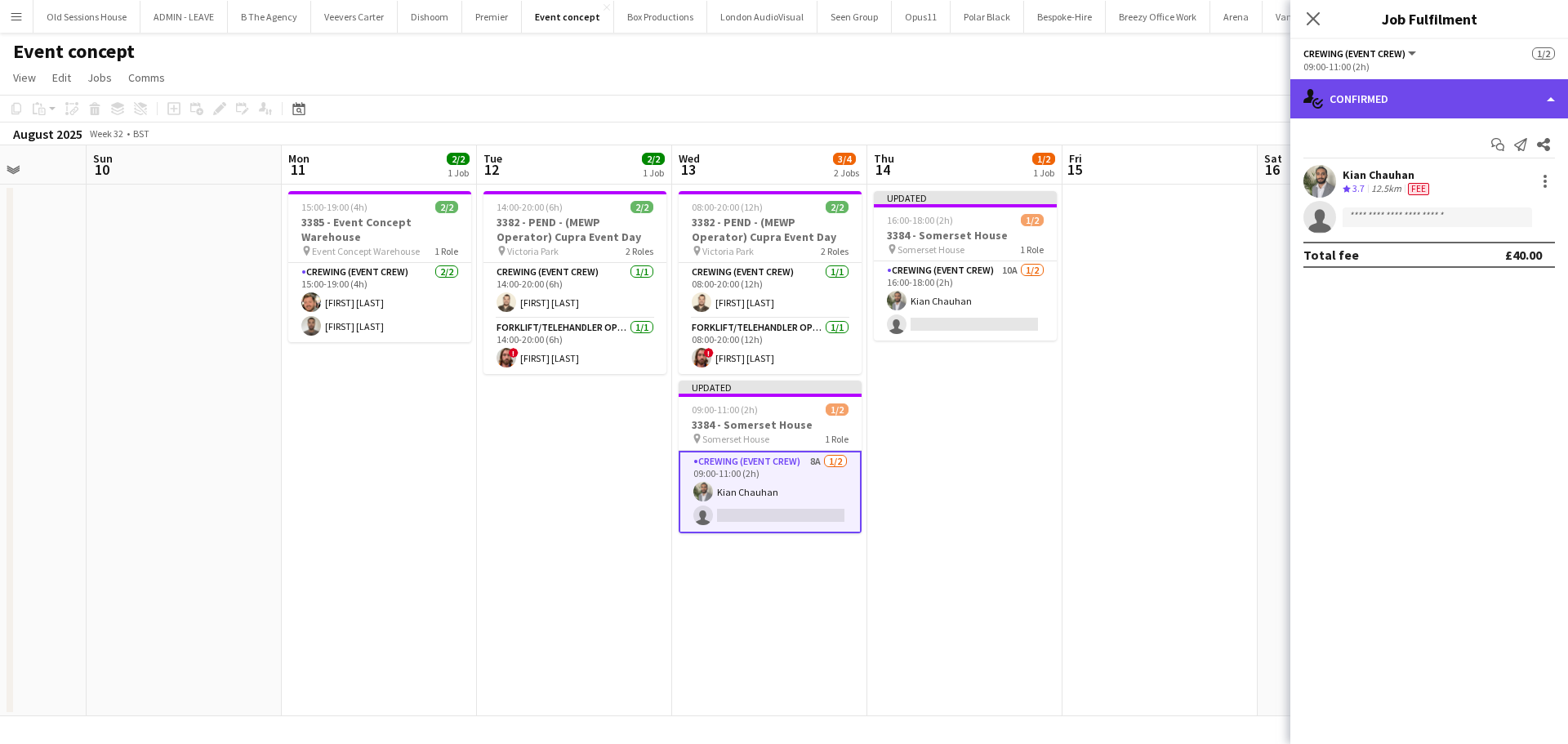 click on "single-neutral-actions-check-2
Confirmed" 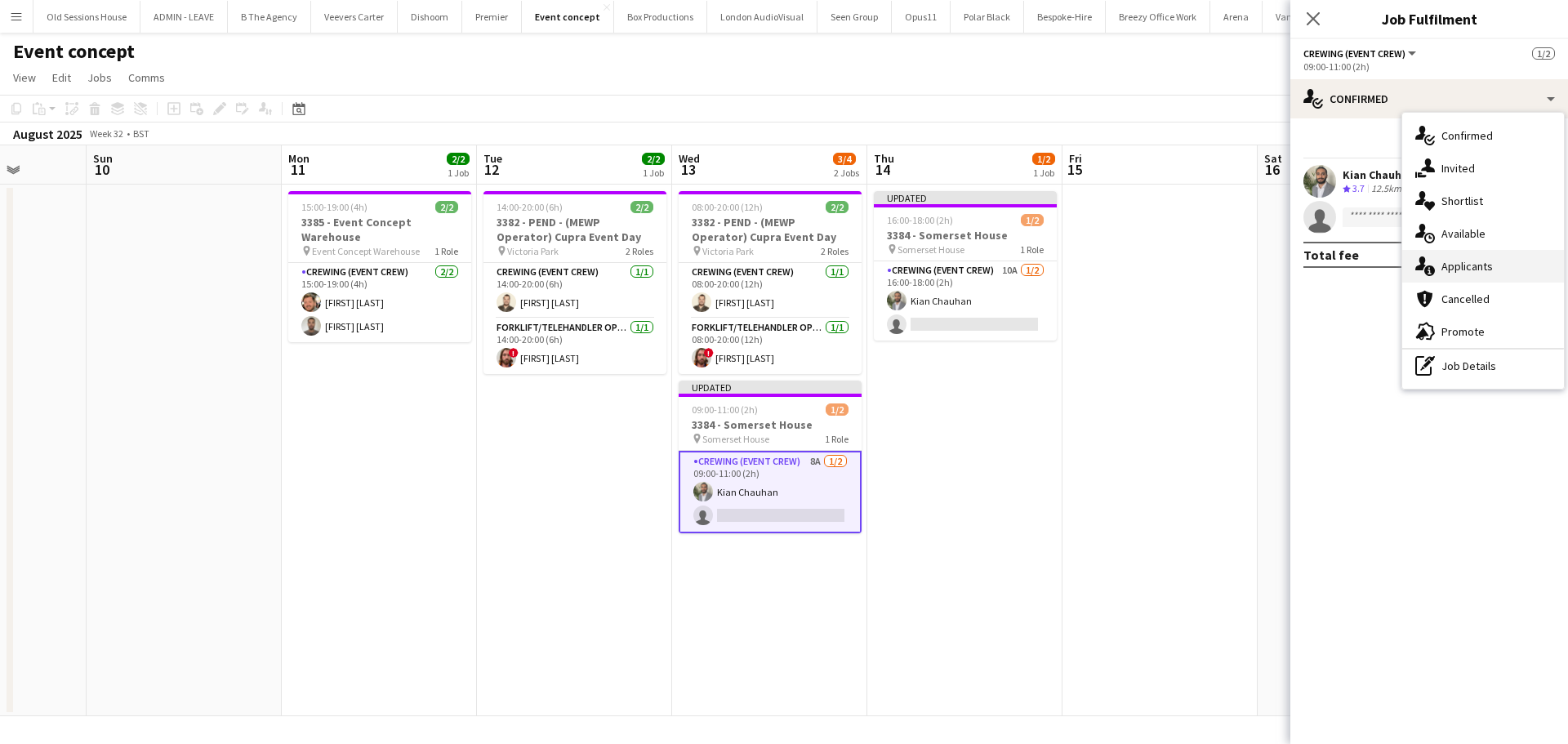 click on "single-neutral-actions-information
Applicants" at bounding box center (1483, 266) 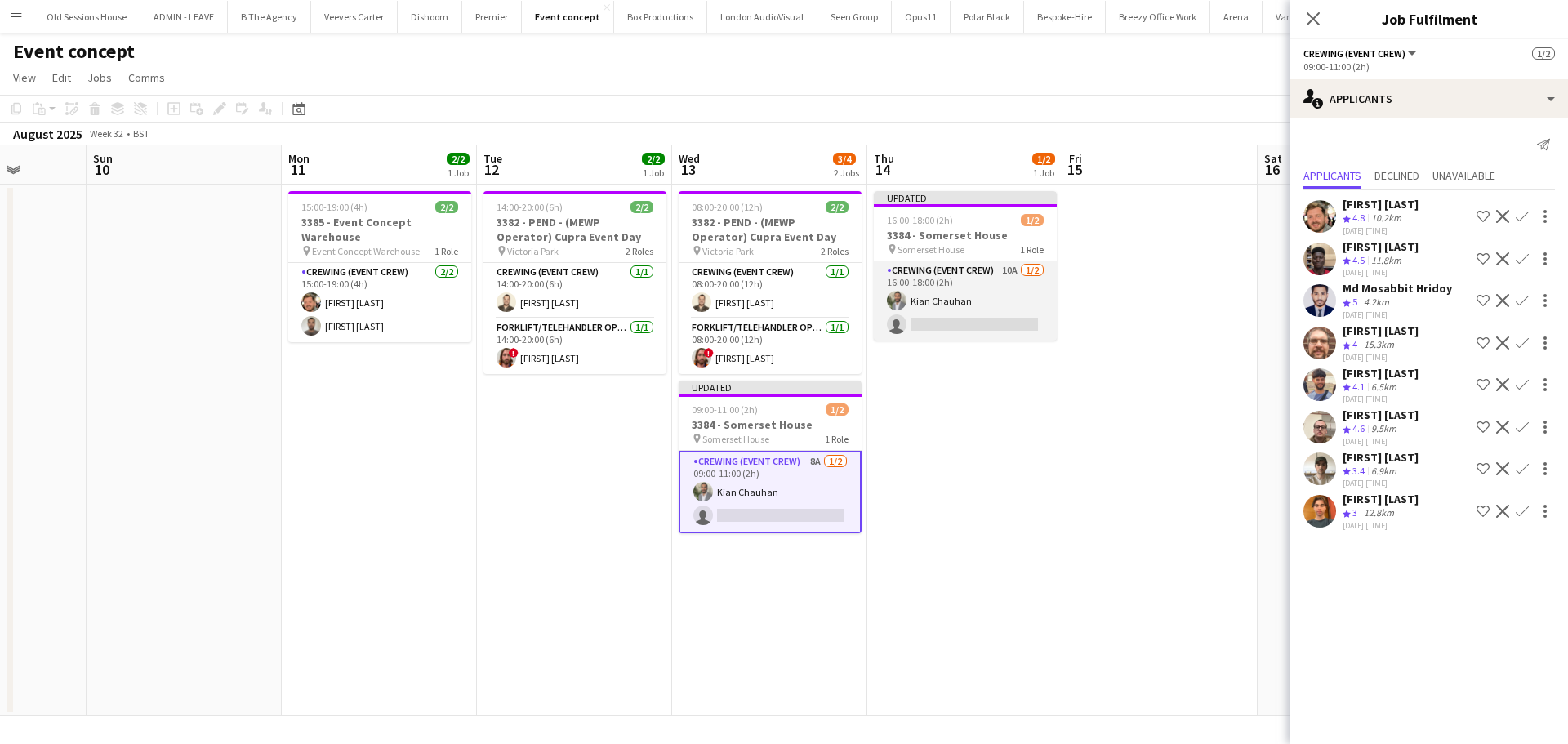 click on "Crewing (Event Crew)   10A   1/2   16:00-18:00 (2h)
[FIRST] [LAST]
single-neutral-actions" at bounding box center (965, 301) 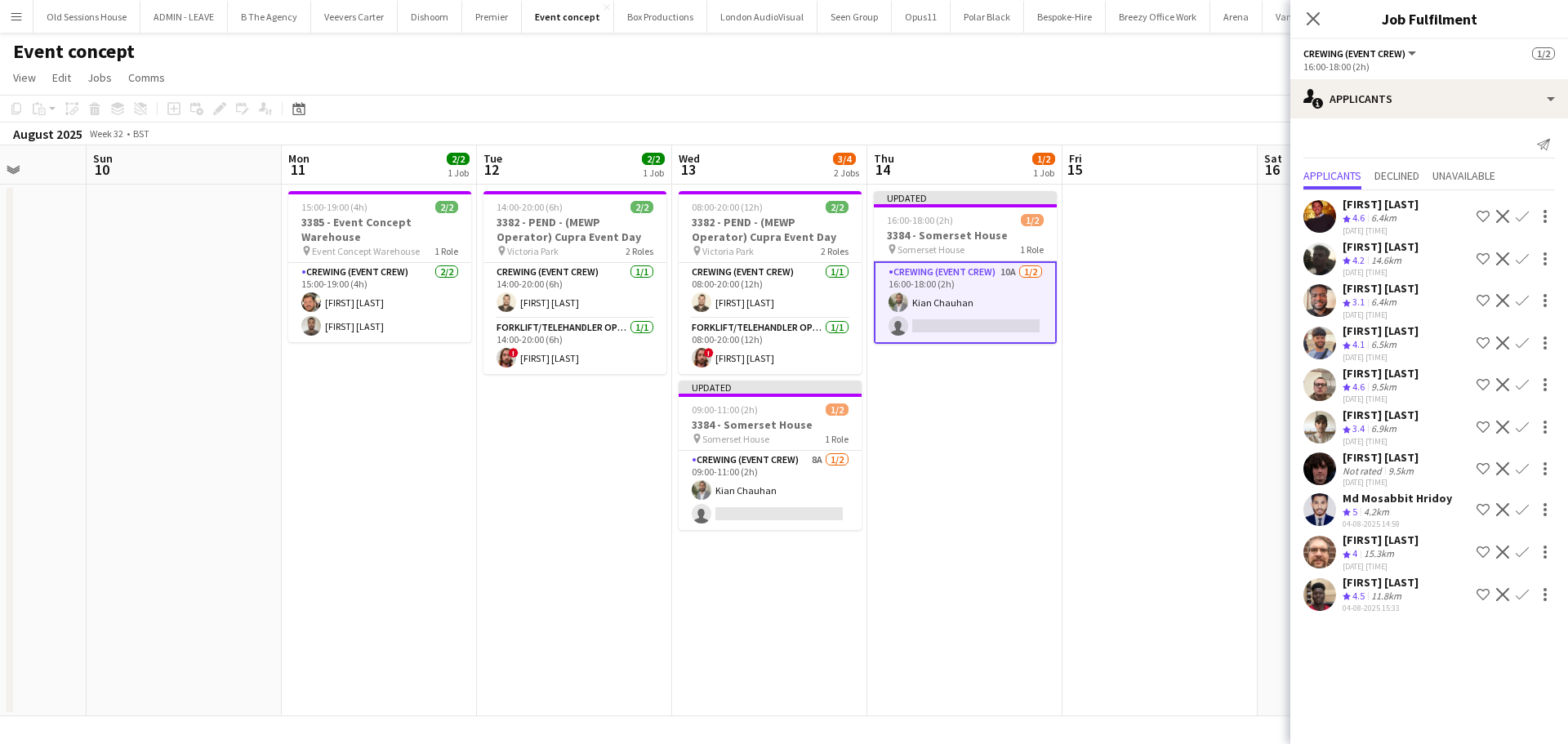 scroll, scrollTop: 0, scrollLeft: 500, axis: horizontal 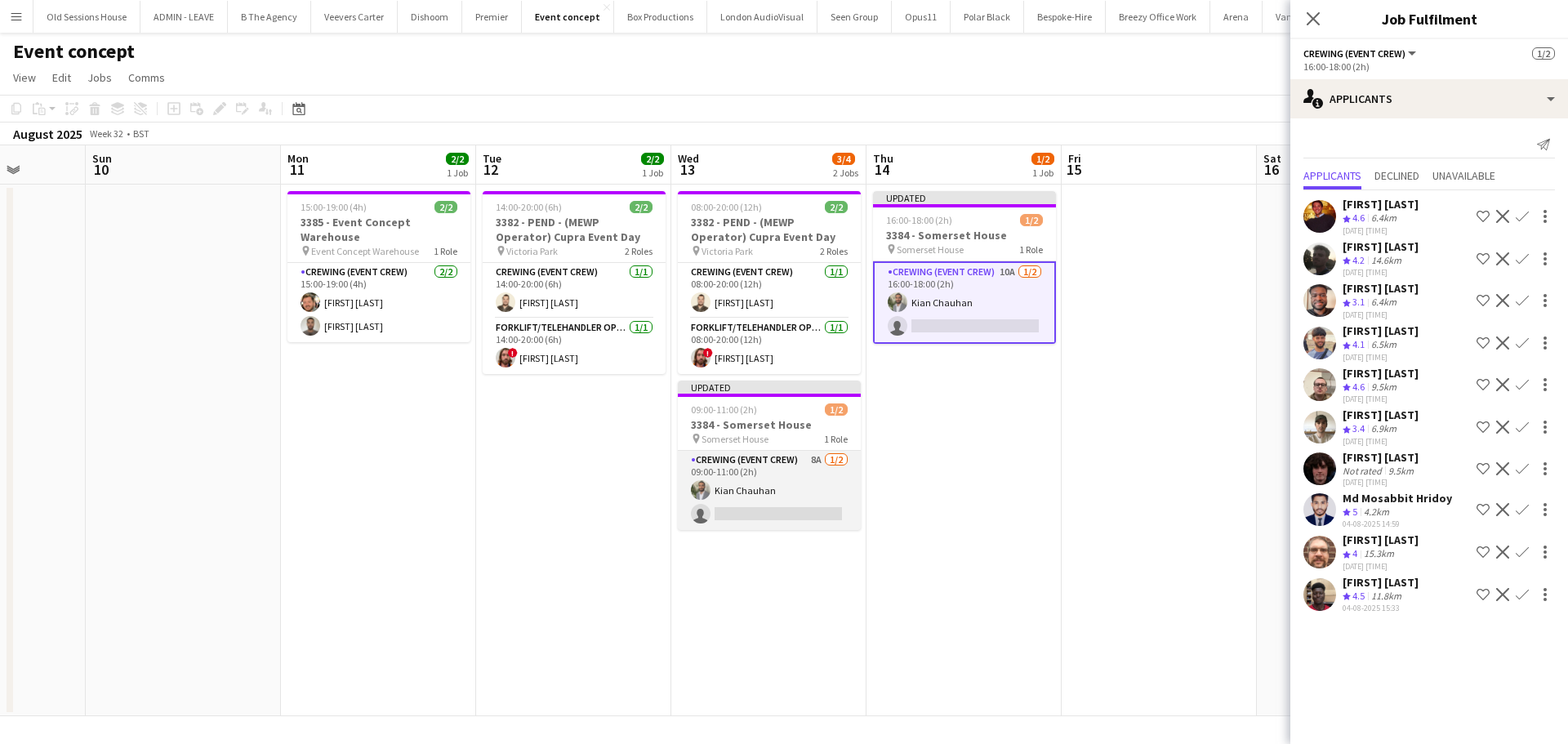 click on "Crewing (Event Crew)   8A   1/2   09:00-11:00 (2h)
[FIRST] [LAST]
single-neutral-actions" at bounding box center (769, 490) 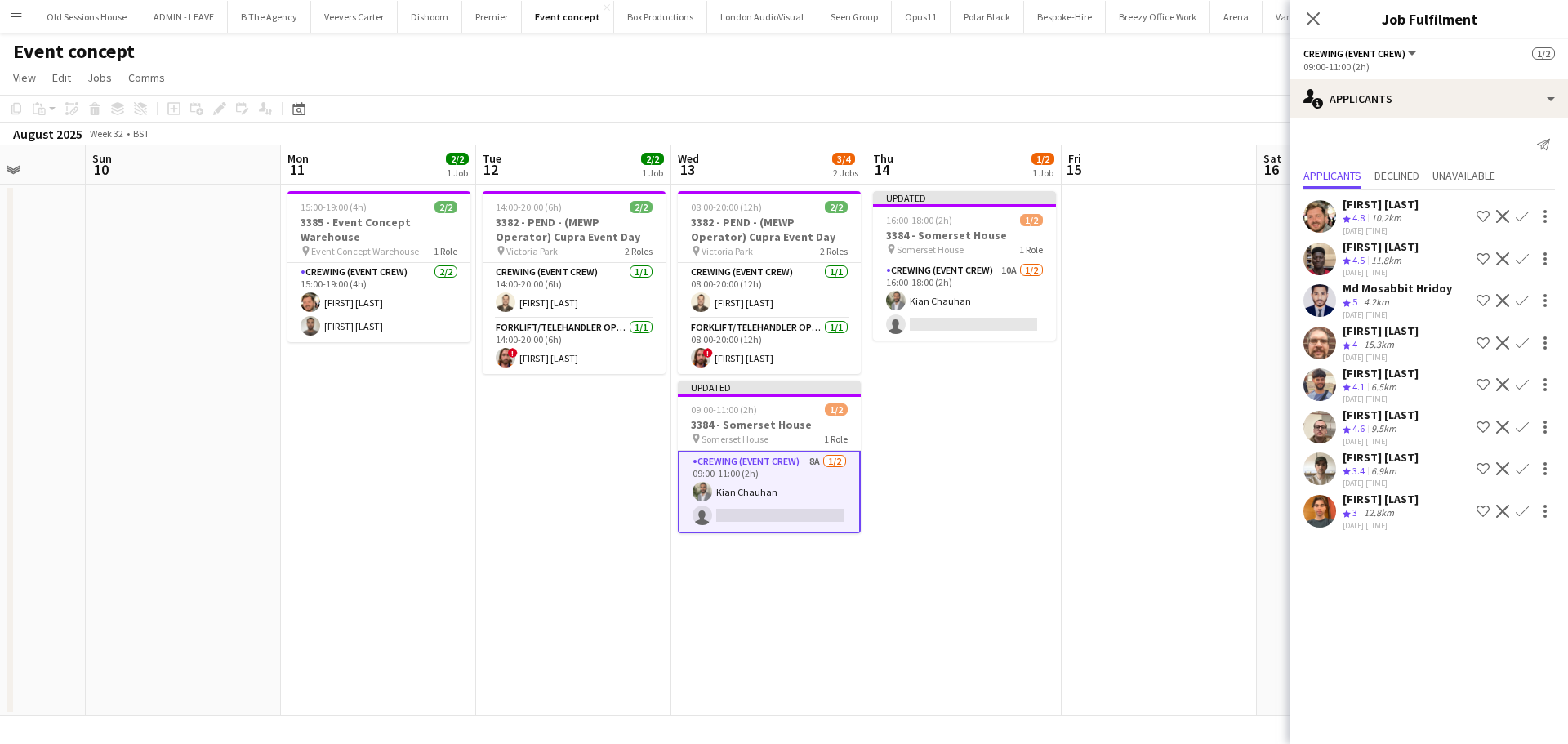 click on "Confirm" at bounding box center [1522, 259] 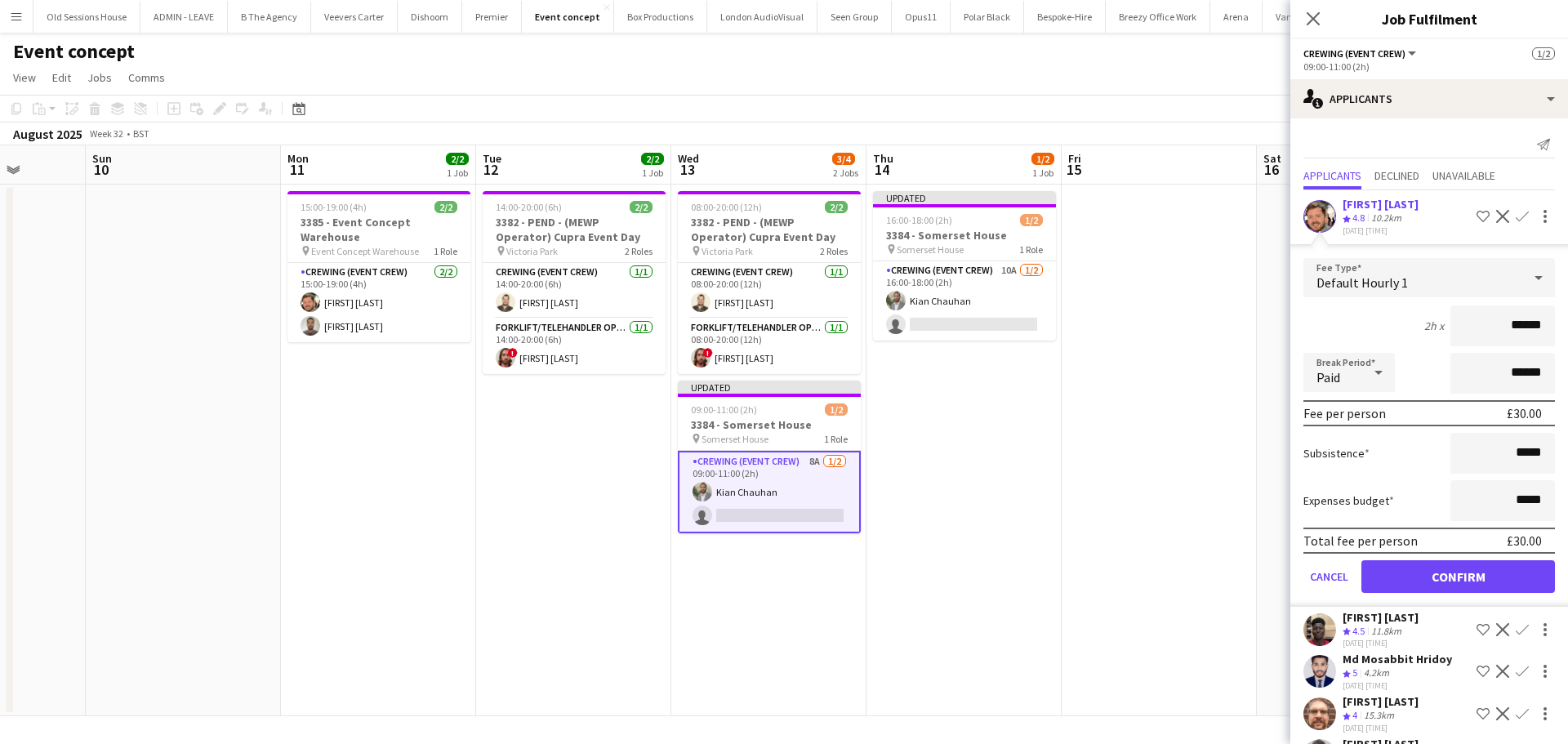 drag, startPoint x: 1536, startPoint y: 334, endPoint x: 1426, endPoint y: 335, distance: 110.00455 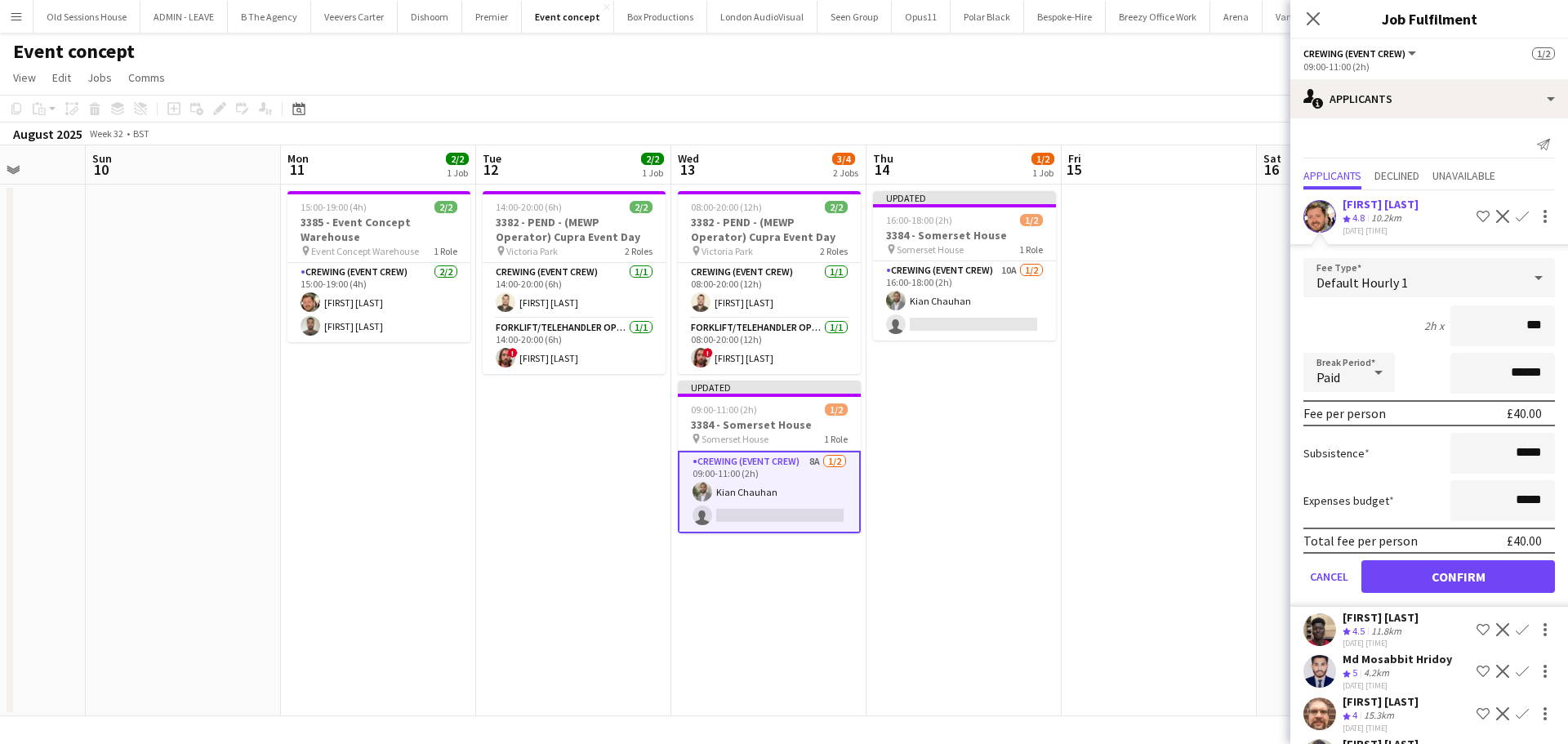type on "***" 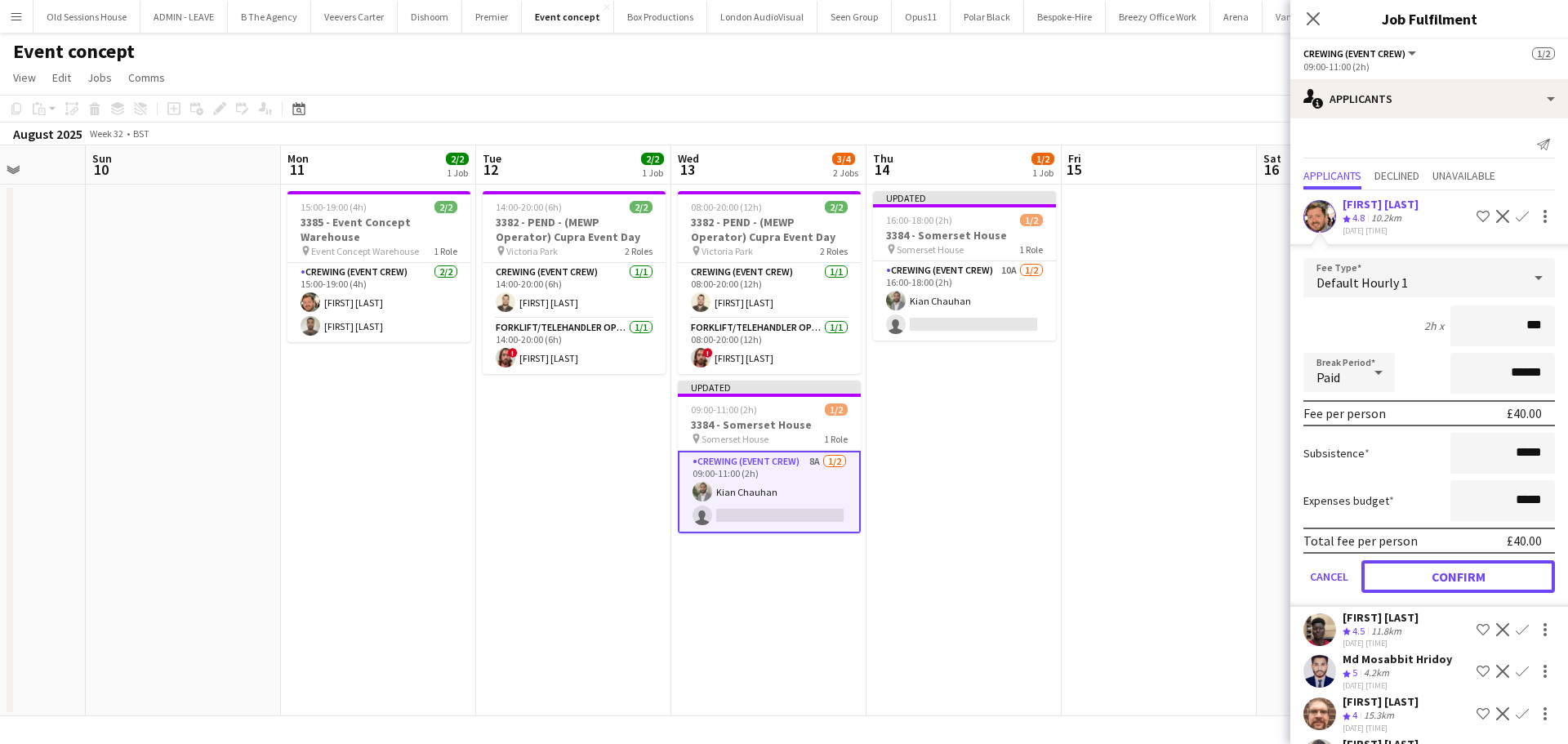 click on "Confirm" 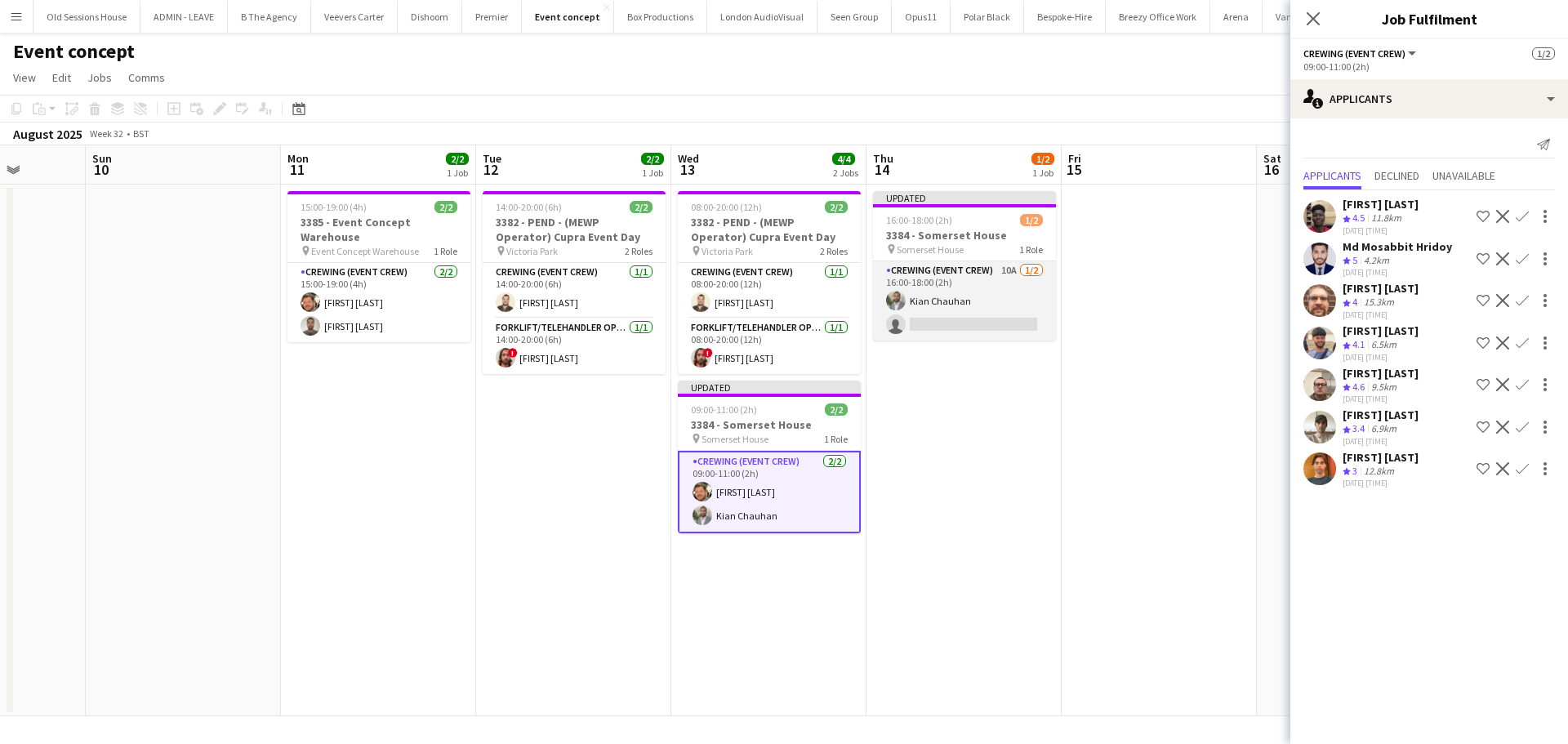 click on "Crewing (Event Crew)   10A   1/2   16:00-18:00 (2h)
[FIRST] [LAST]
single-neutral-actions" at bounding box center (964, 301) 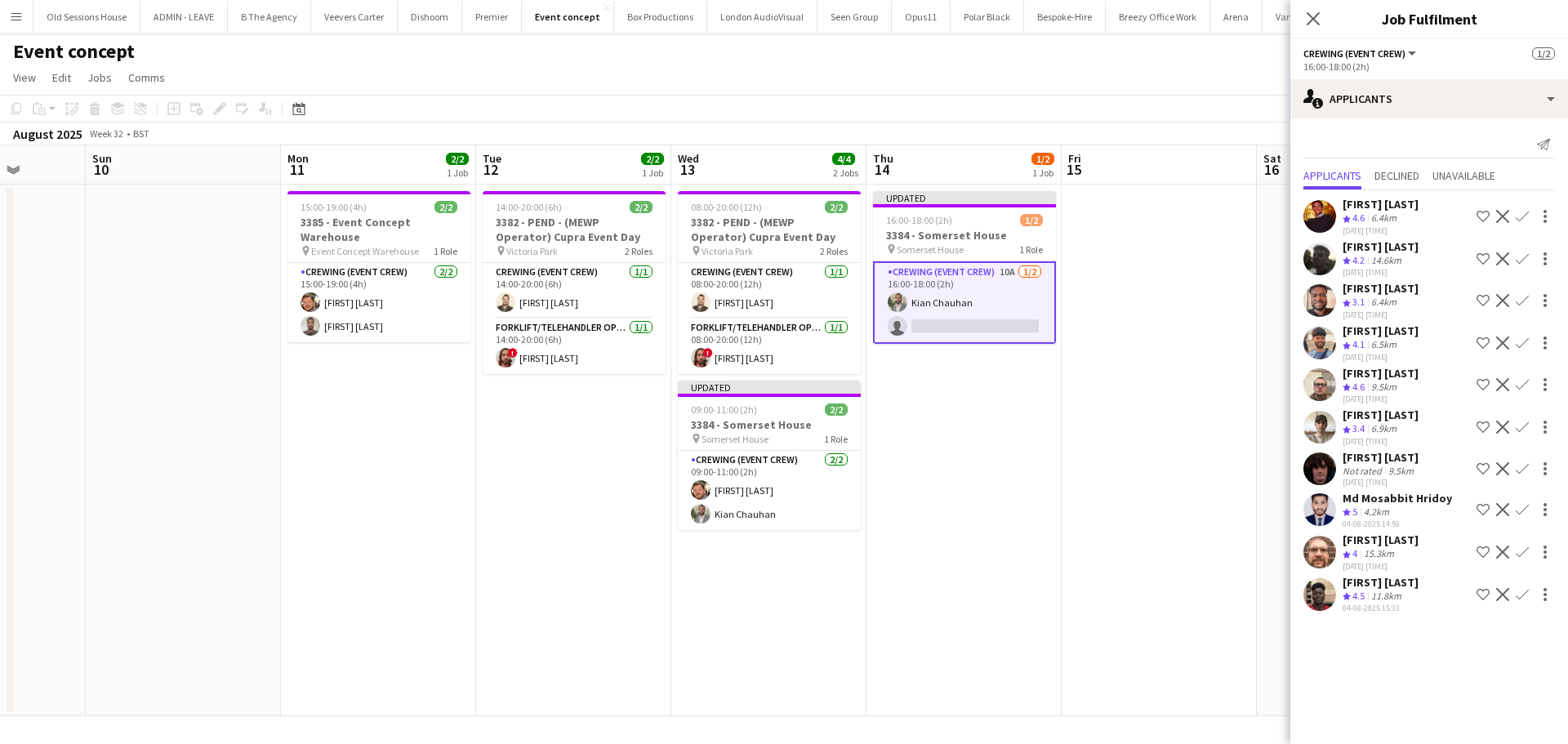 drag, startPoint x: 1519, startPoint y: 217, endPoint x: 1518, endPoint y: 230, distance: 13.0384 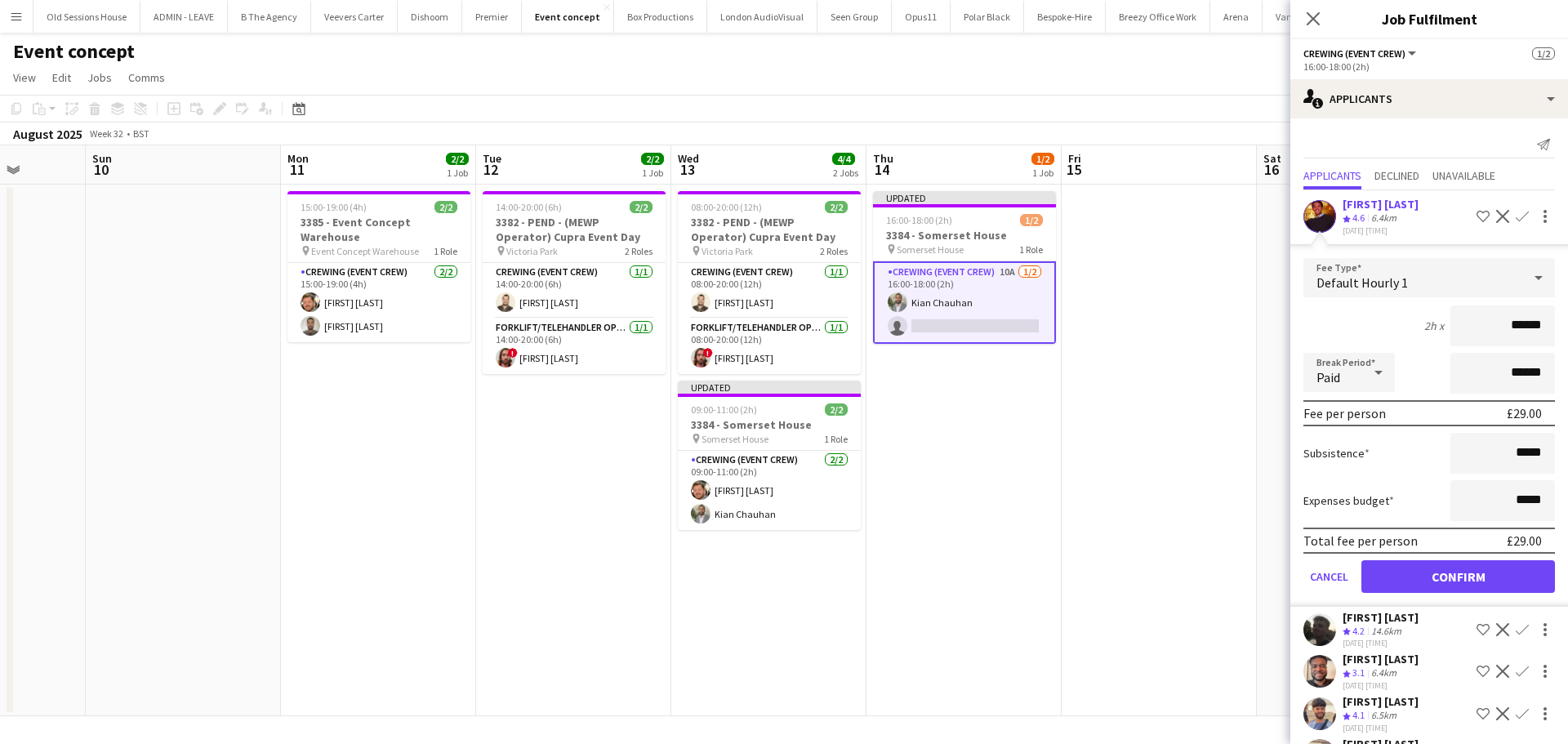 drag, startPoint x: 1535, startPoint y: 325, endPoint x: 1414, endPoint y: 320, distance: 121.10326 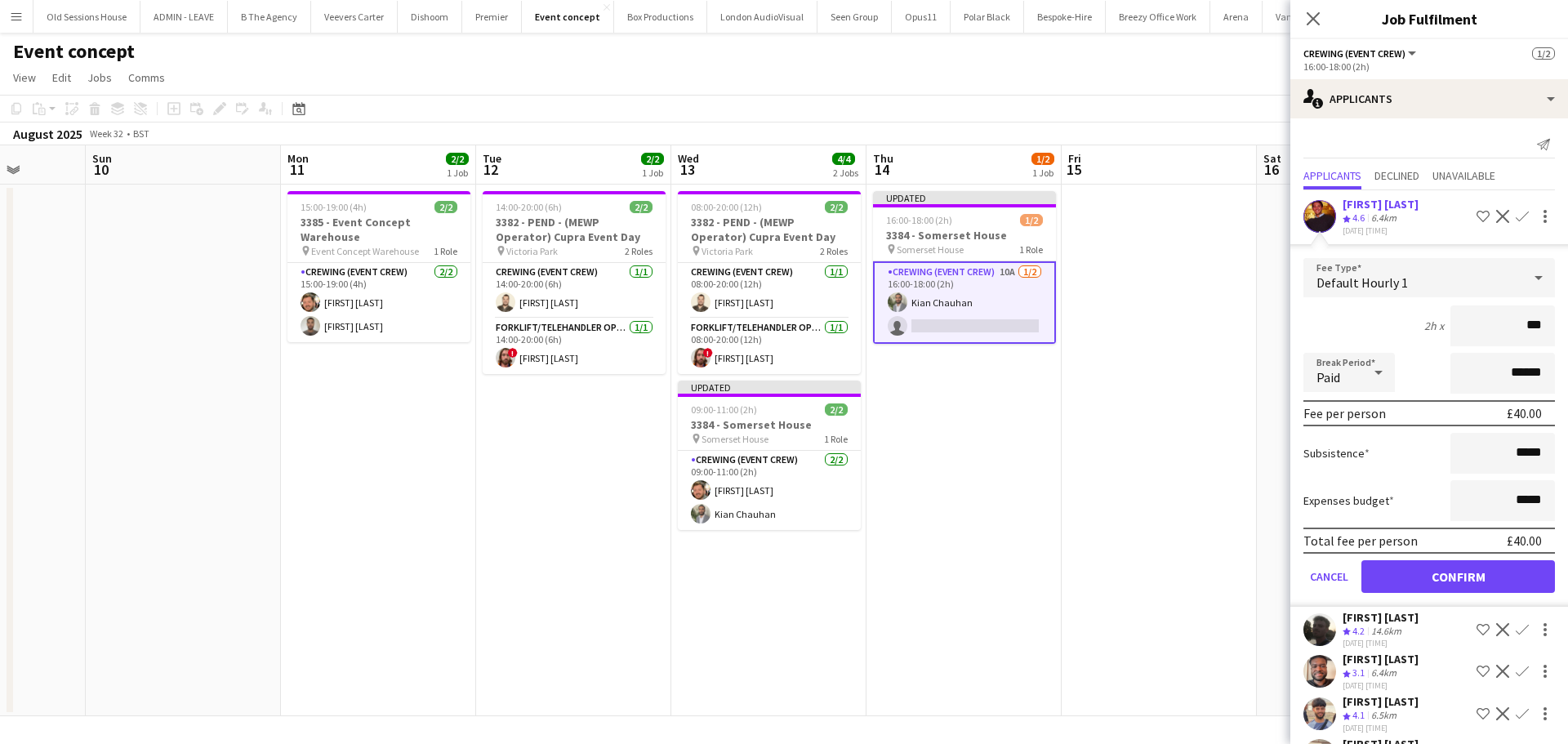 type on "***" 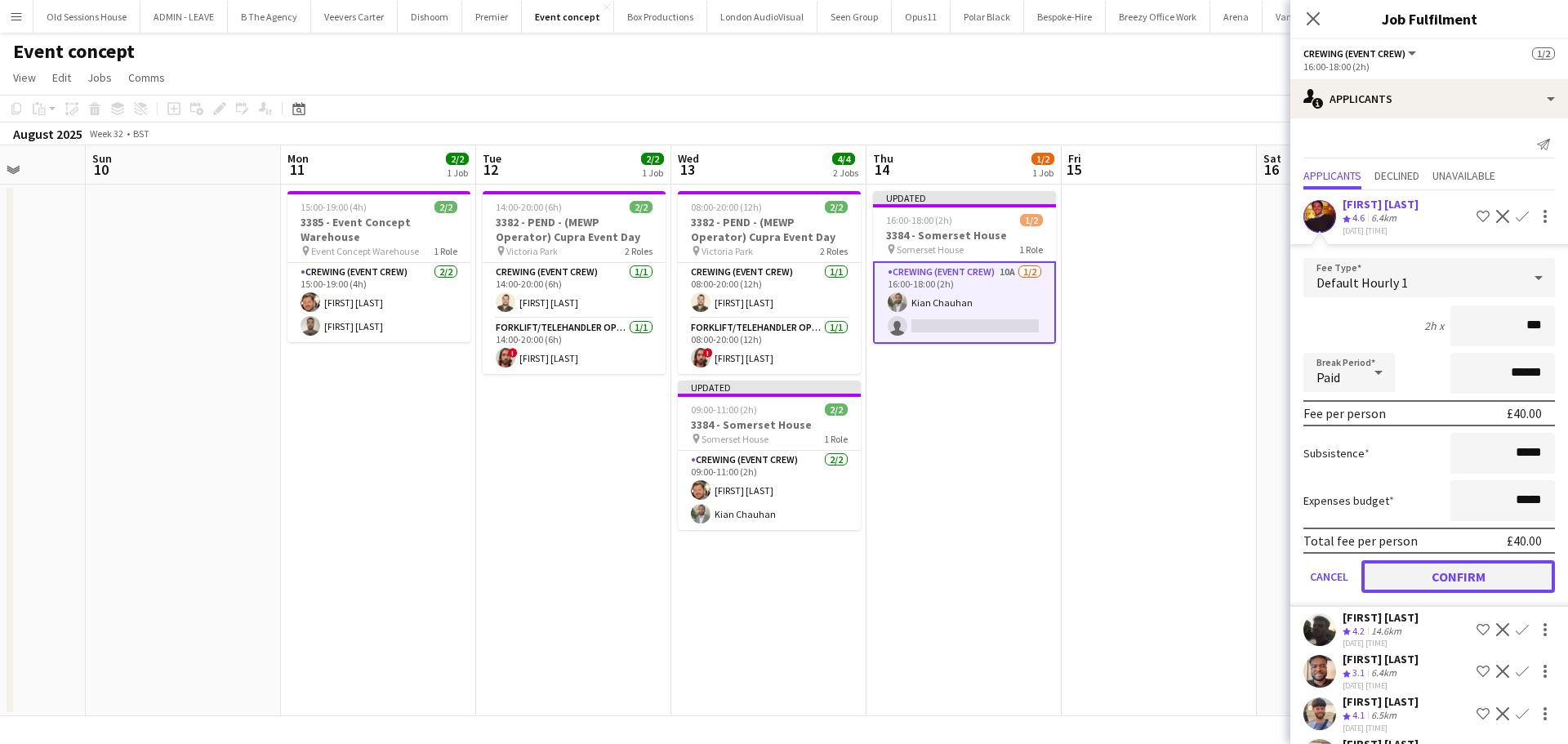 click on "Confirm" 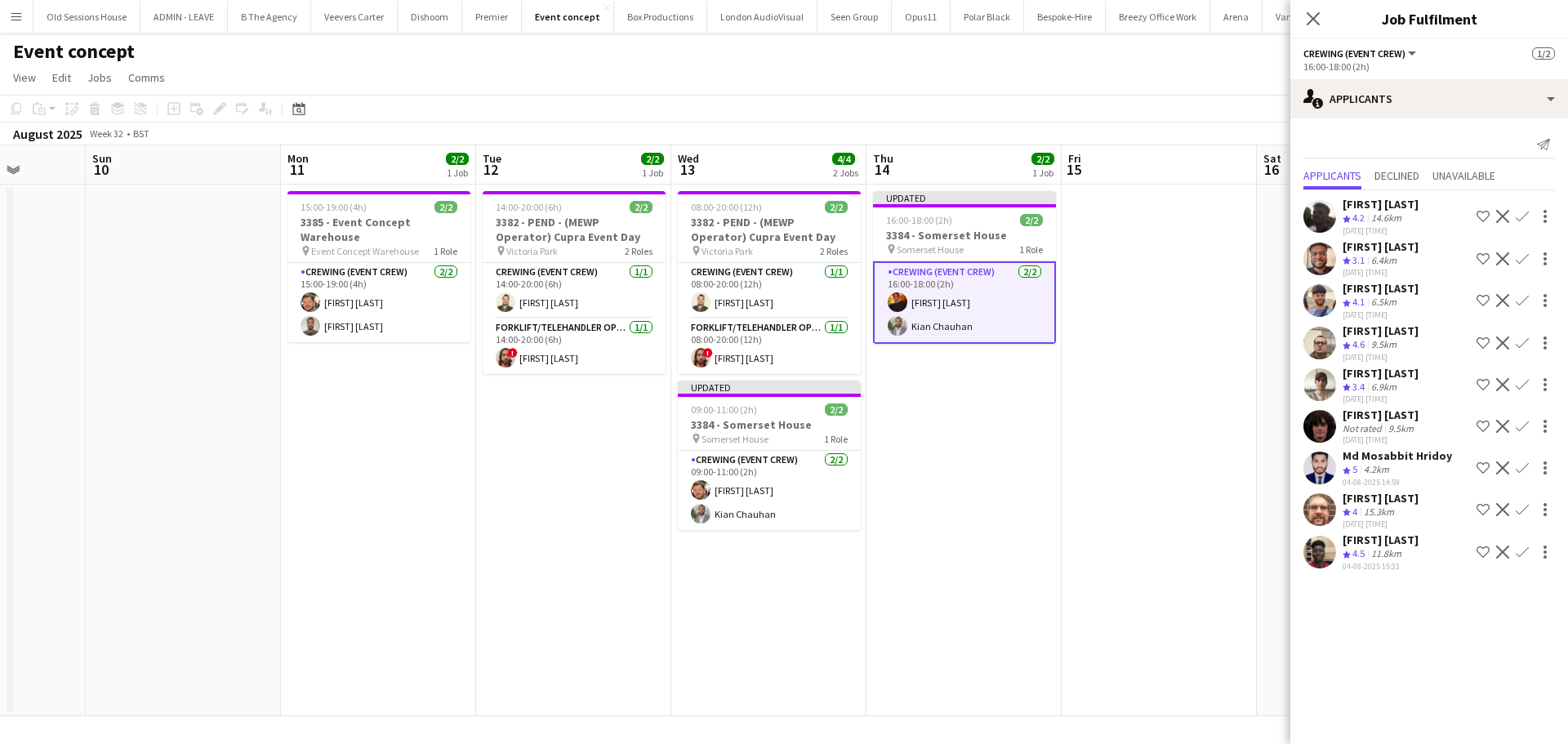 drag, startPoint x: 981, startPoint y: 435, endPoint x: 1031, endPoint y: 410, distance: 55.9017 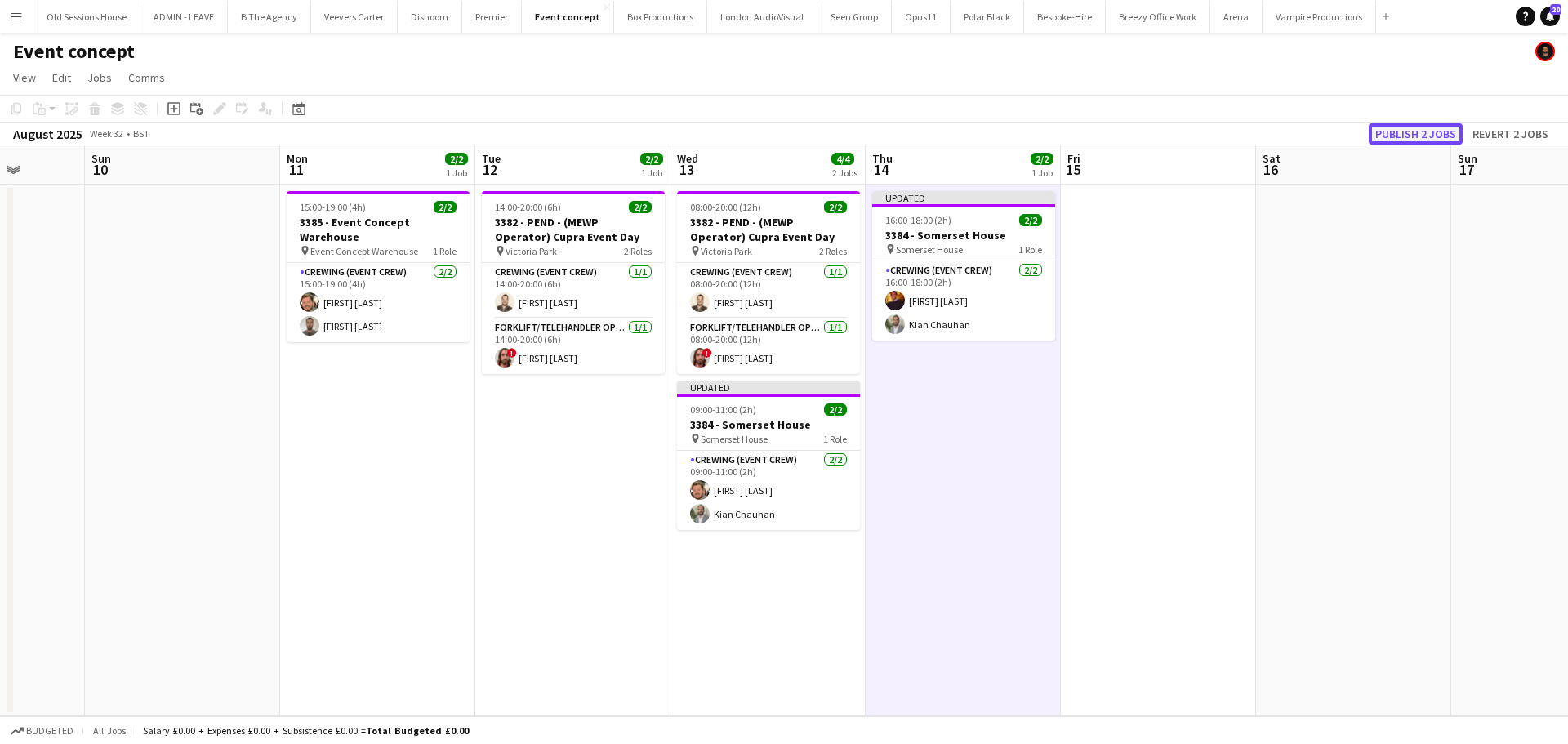 click on "Publish 2 jobs" 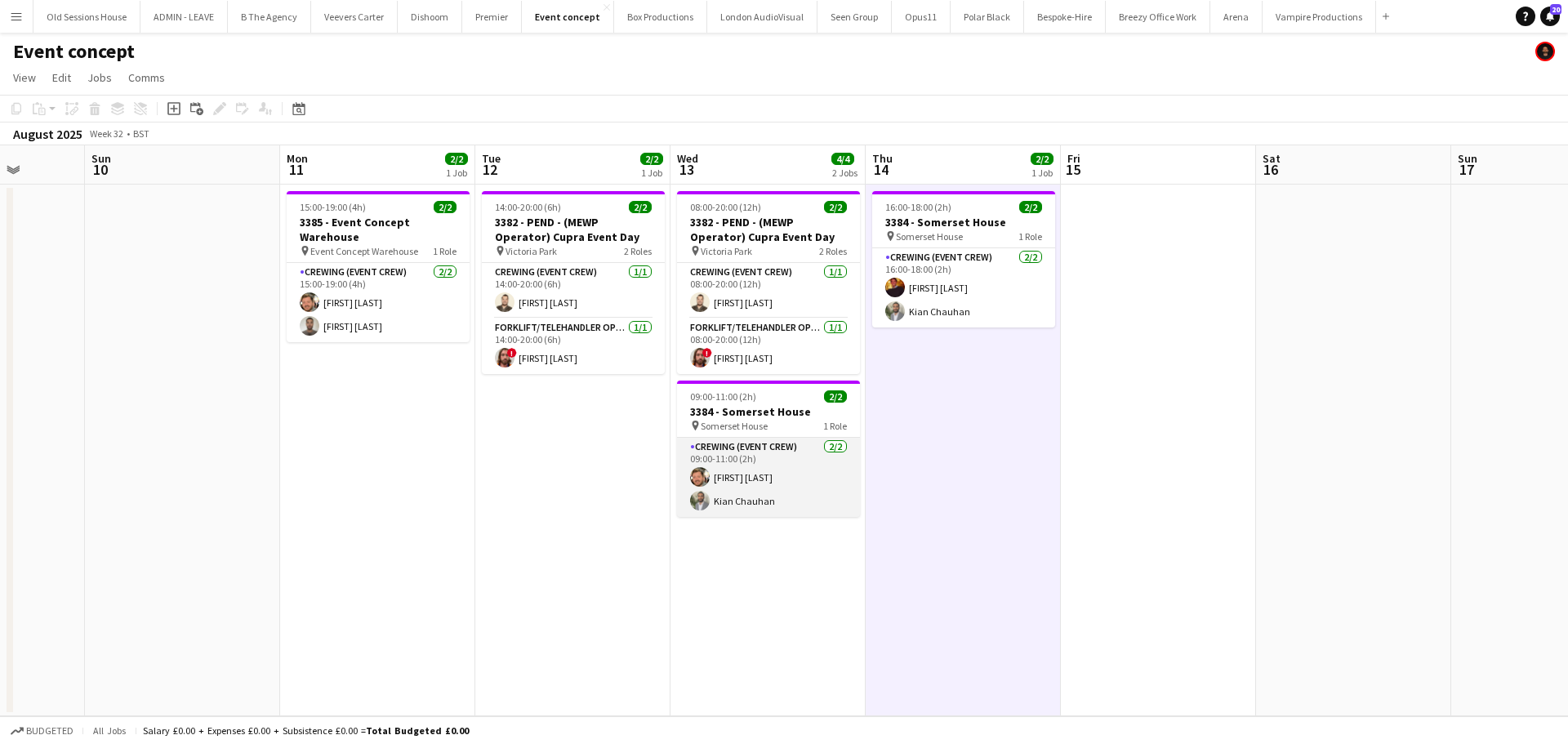 drag, startPoint x: 773, startPoint y: 480, endPoint x: 808, endPoint y: 479, distance: 35.014283 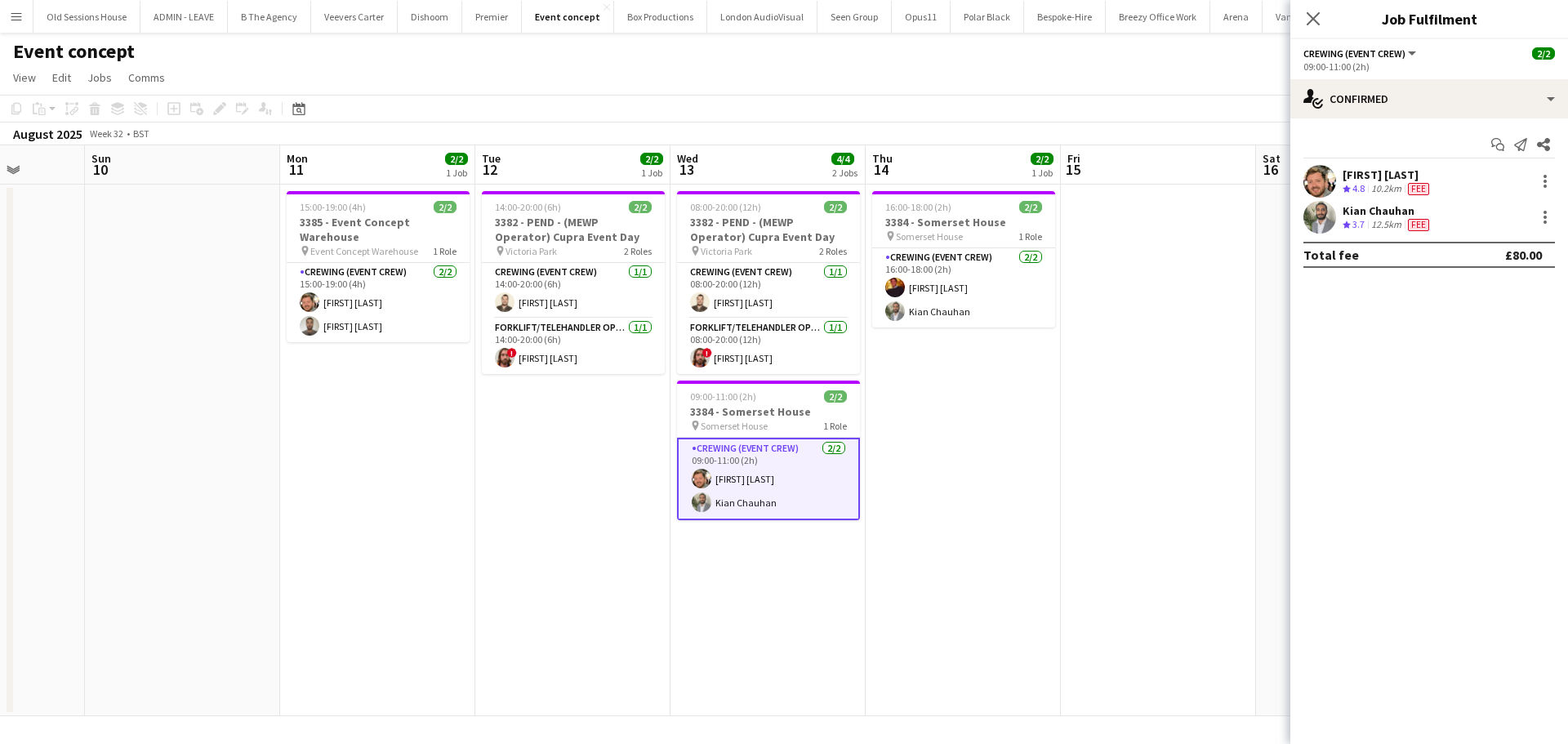click on "[FIRST] [LAST]" at bounding box center (1388, 175) 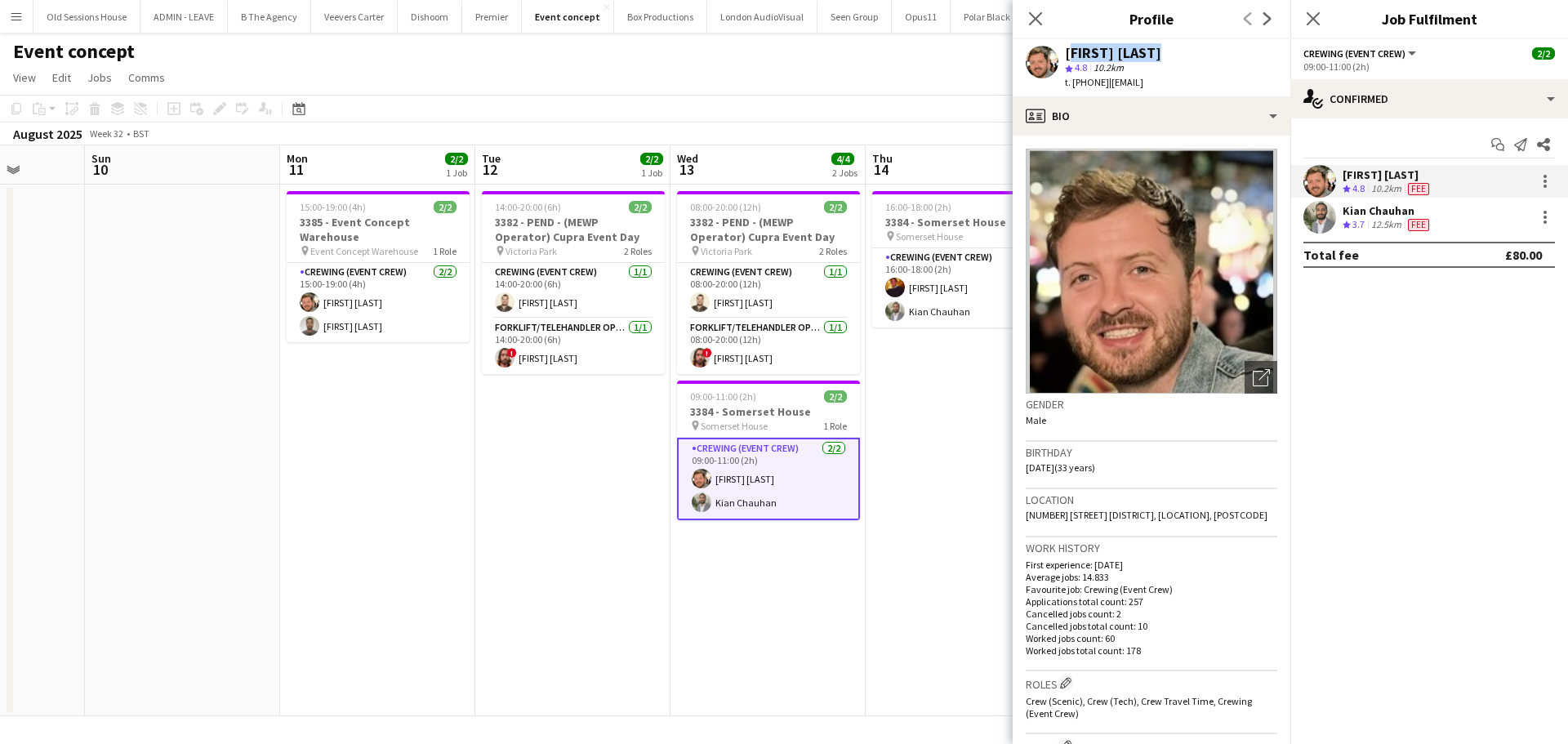 drag, startPoint x: 1065, startPoint y: 48, endPoint x: 1139, endPoint y: 47, distance: 74.00676 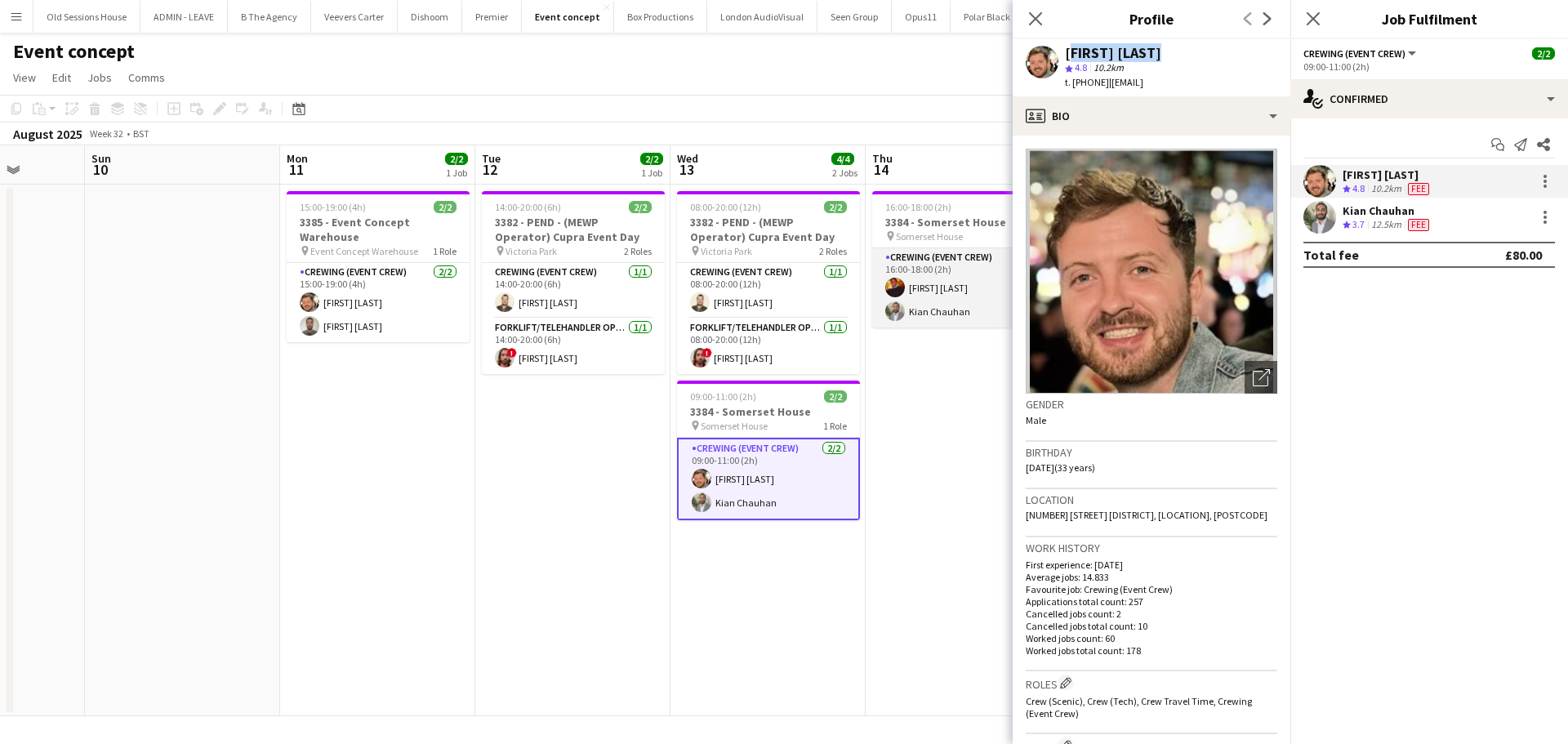 drag, startPoint x: 960, startPoint y: 296, endPoint x: 998, endPoint y: 289, distance: 38.63936 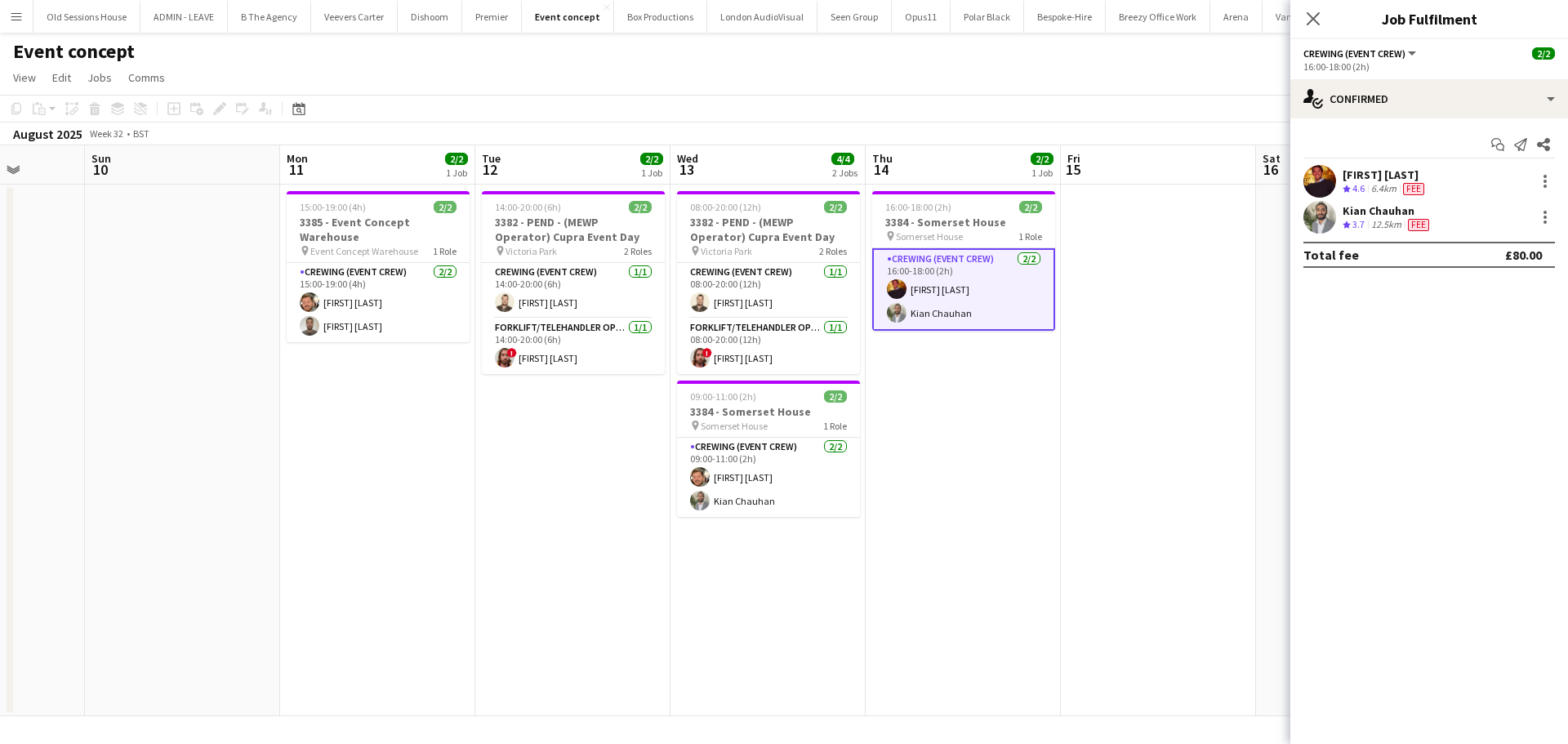 click on "[FIRST] [LAST]" at bounding box center (1385, 175) 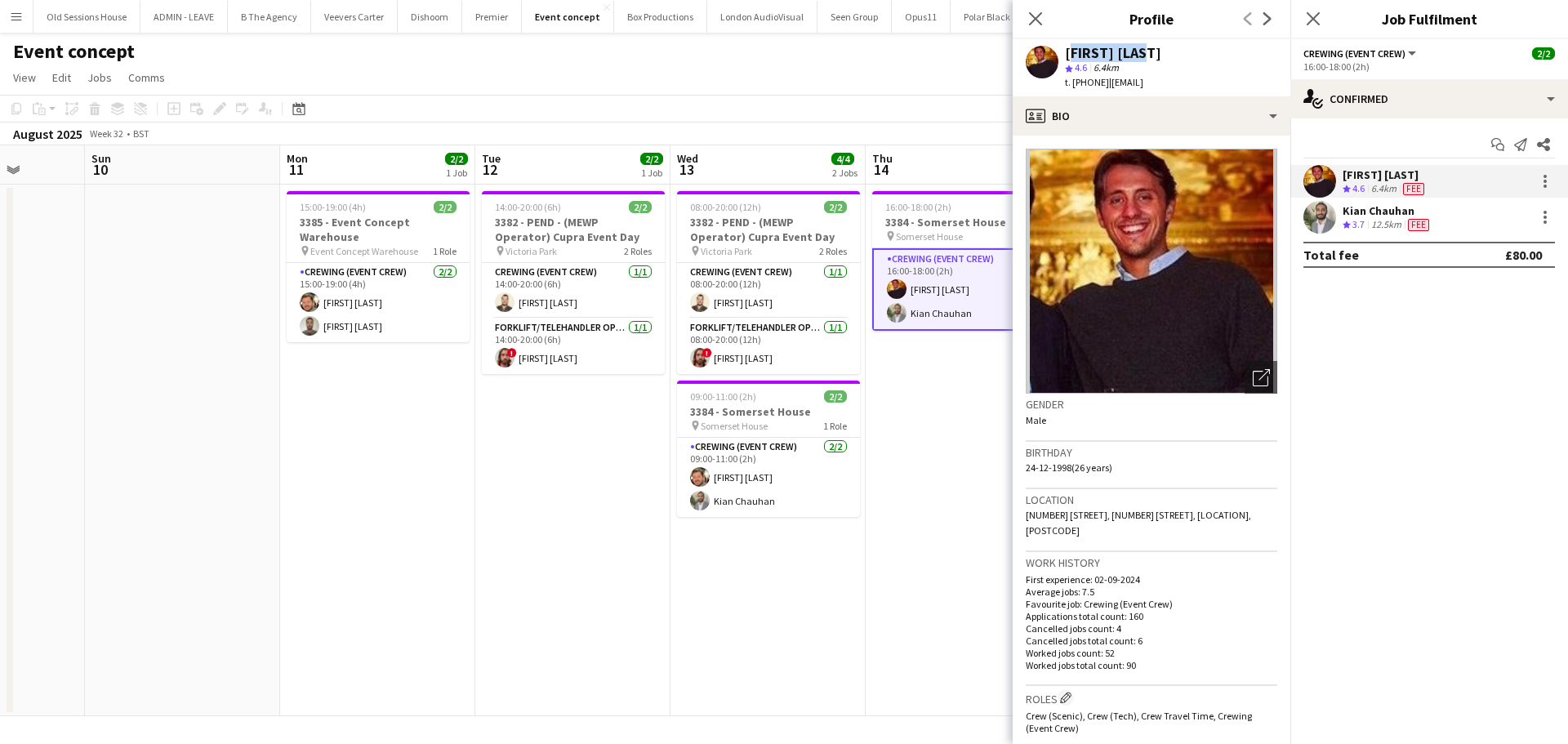 drag, startPoint x: 1065, startPoint y: 51, endPoint x: 1157, endPoint y: 44, distance: 92.26592 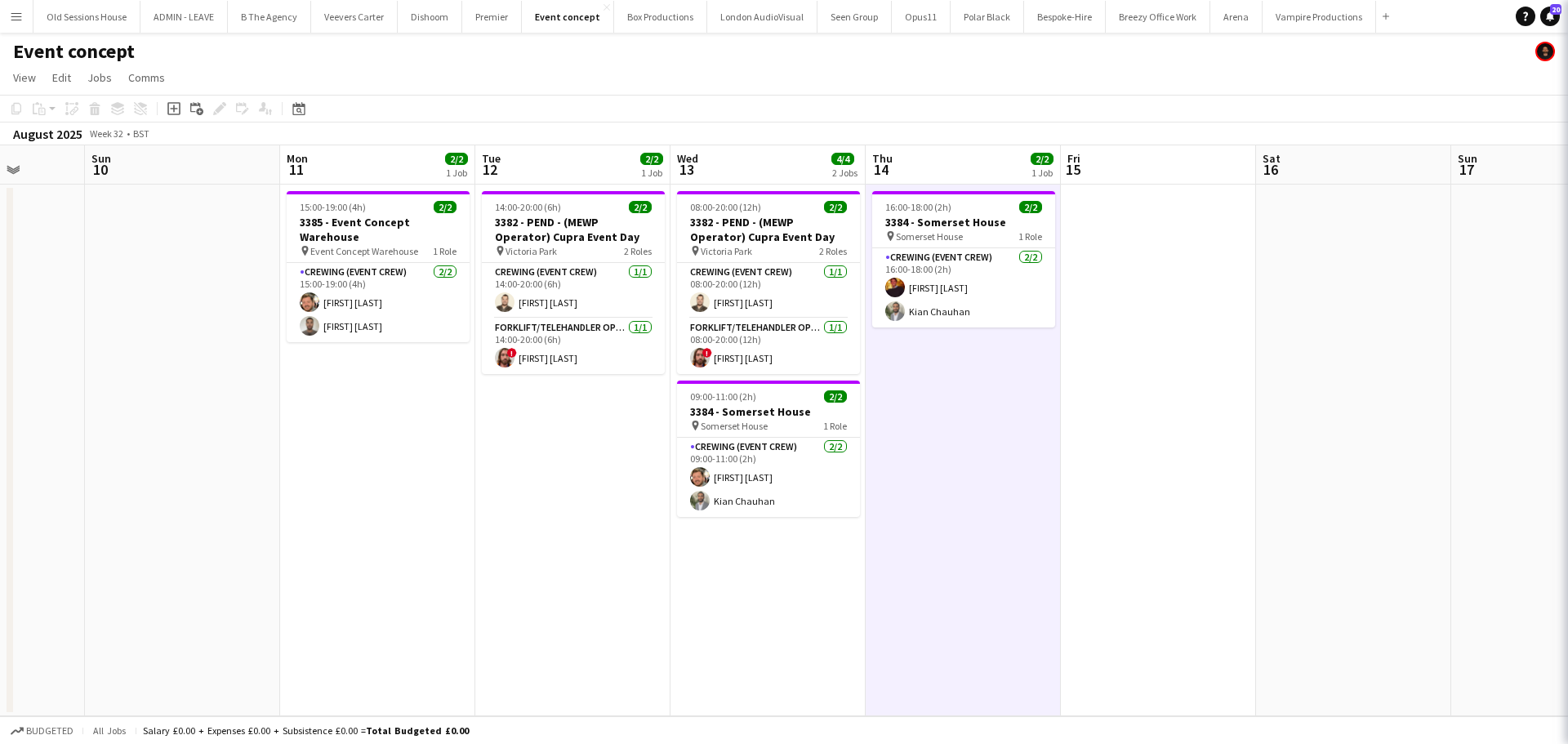 scroll, scrollTop: 0, scrollLeft: 501, axis: horizontal 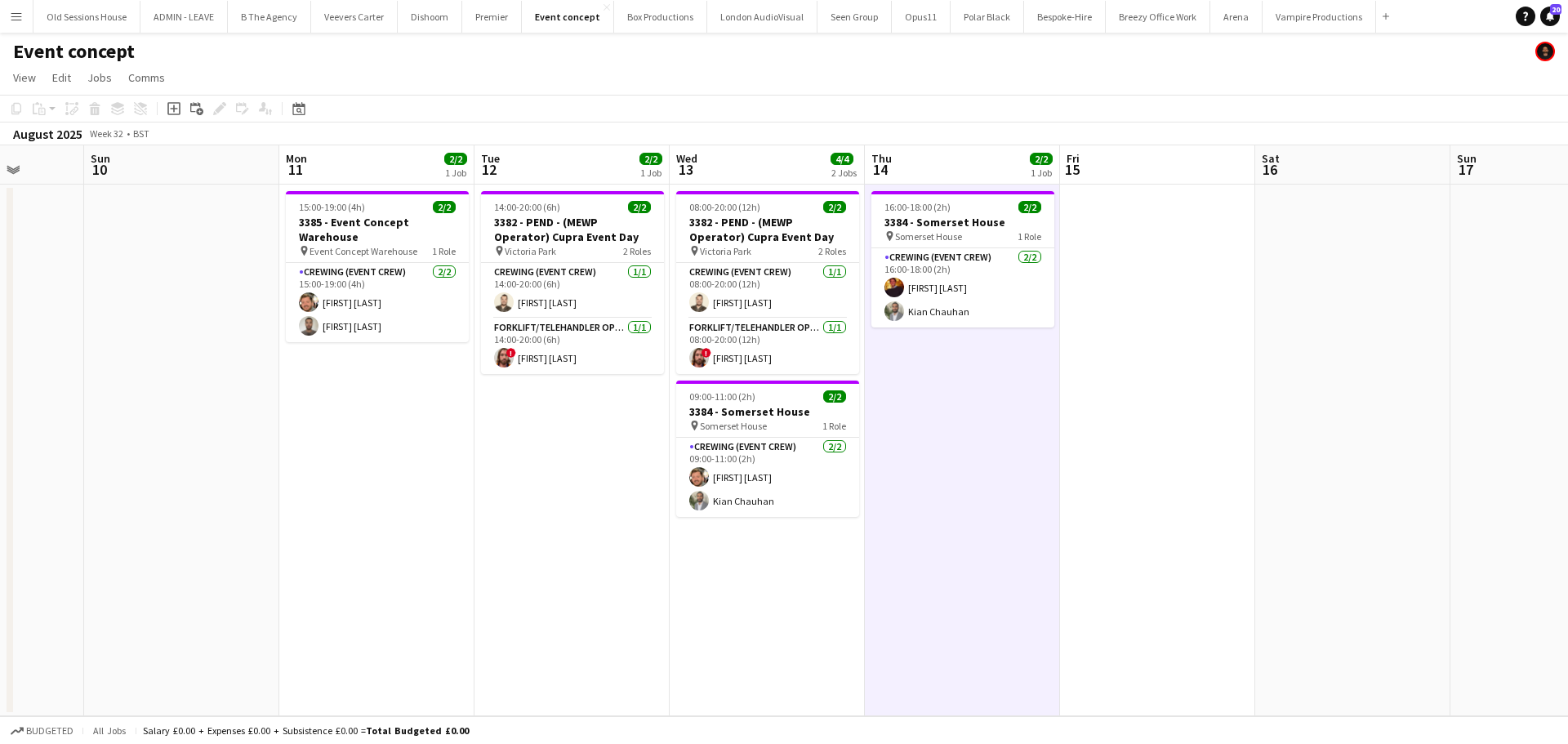 click on "08:00-20:00 (12h)    2/2   3382 - PEND -  (MEWP Operator) Cupra Event Day
pin
[LOCATION]   2 Roles   Crewing (Event Crew)   1/1   08:00-20:00 (12h)
[FIRST] [LAST]  Forklift/Telehandler operator   1/1   08:00-20:00 (12h)
! [FIRST] [LAST]     09:00-11:00 (2h)    2/2   3384 - [LOCATION]
pin
[LOCATION]   1 Role   Crewing (Event Crew)   2/2   09:00-11:00 (2h)
[FIRST] [LAST] [FIRST] [LAST]" at bounding box center (767, 450) 